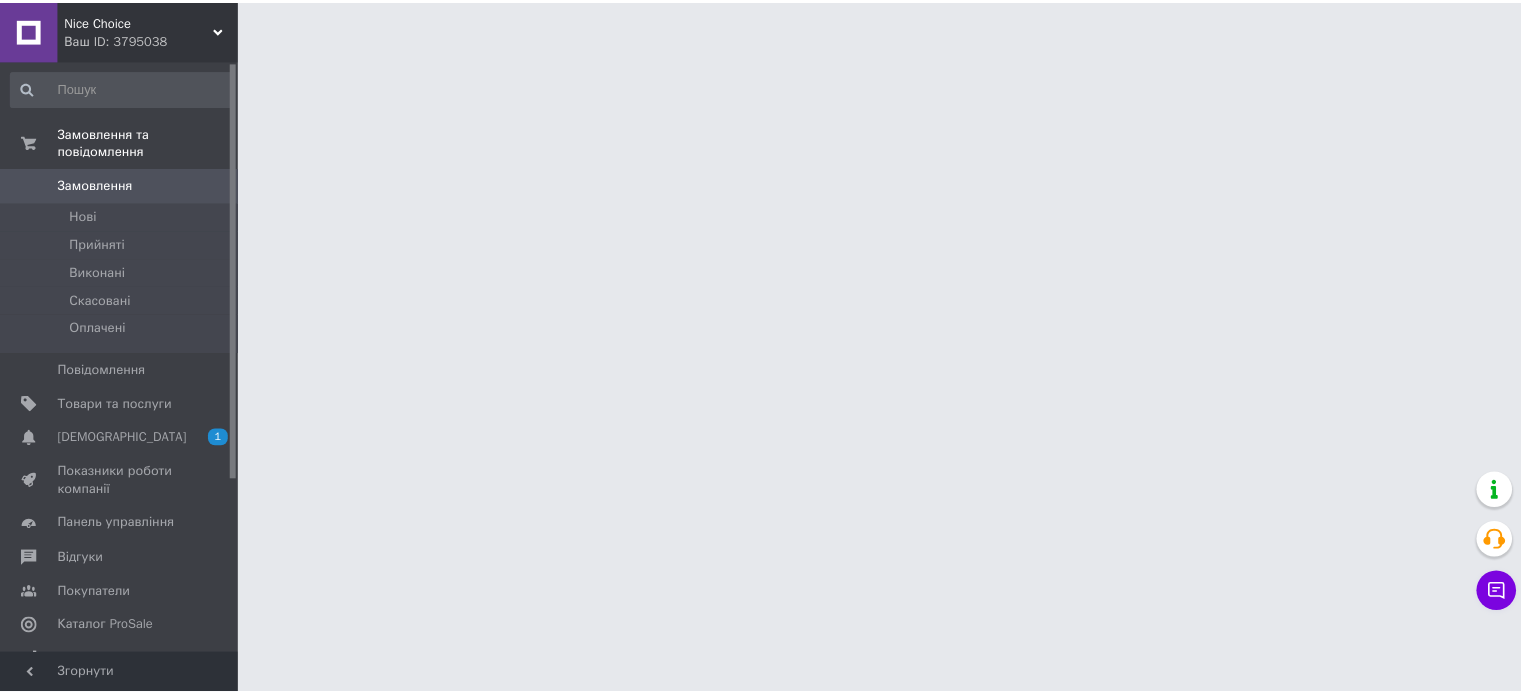 scroll, scrollTop: 0, scrollLeft: 0, axis: both 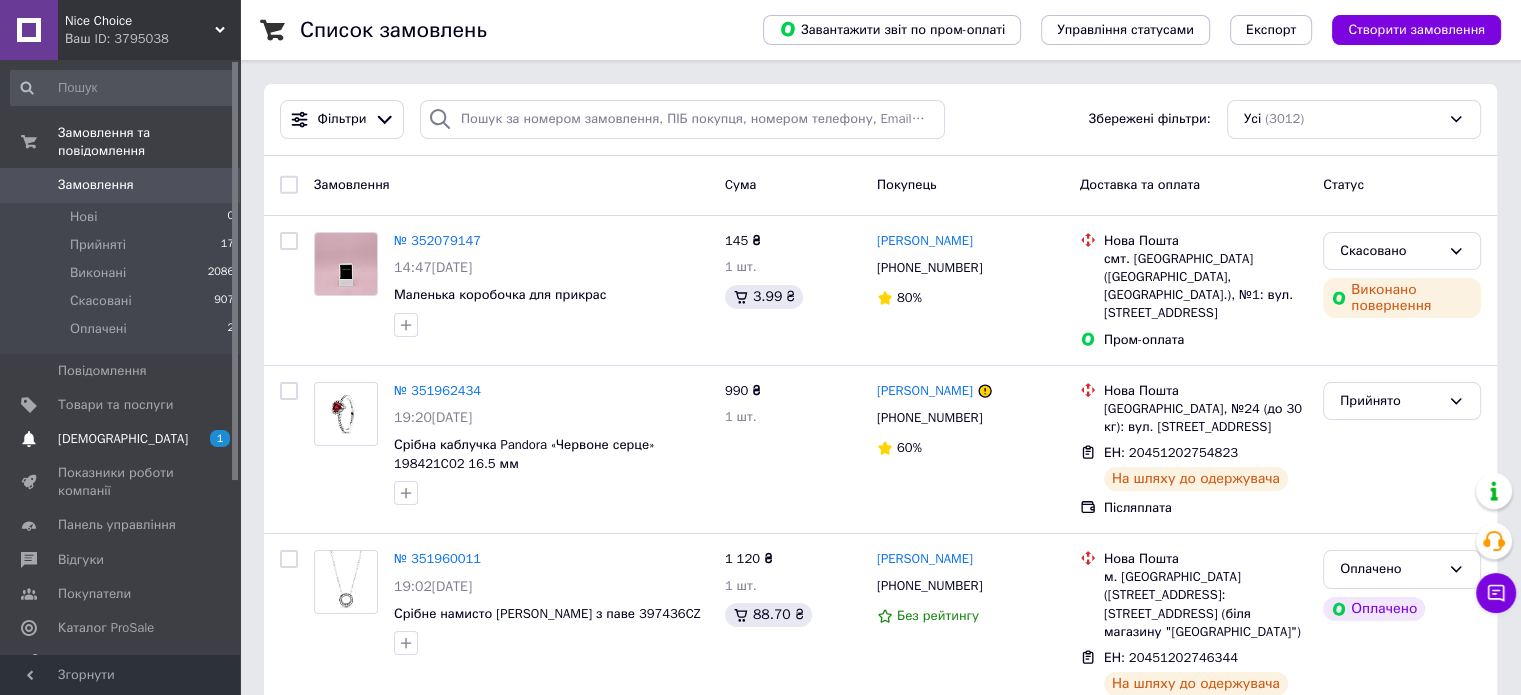 click on "[DEMOGRAPHIC_DATA]" at bounding box center (123, 439) 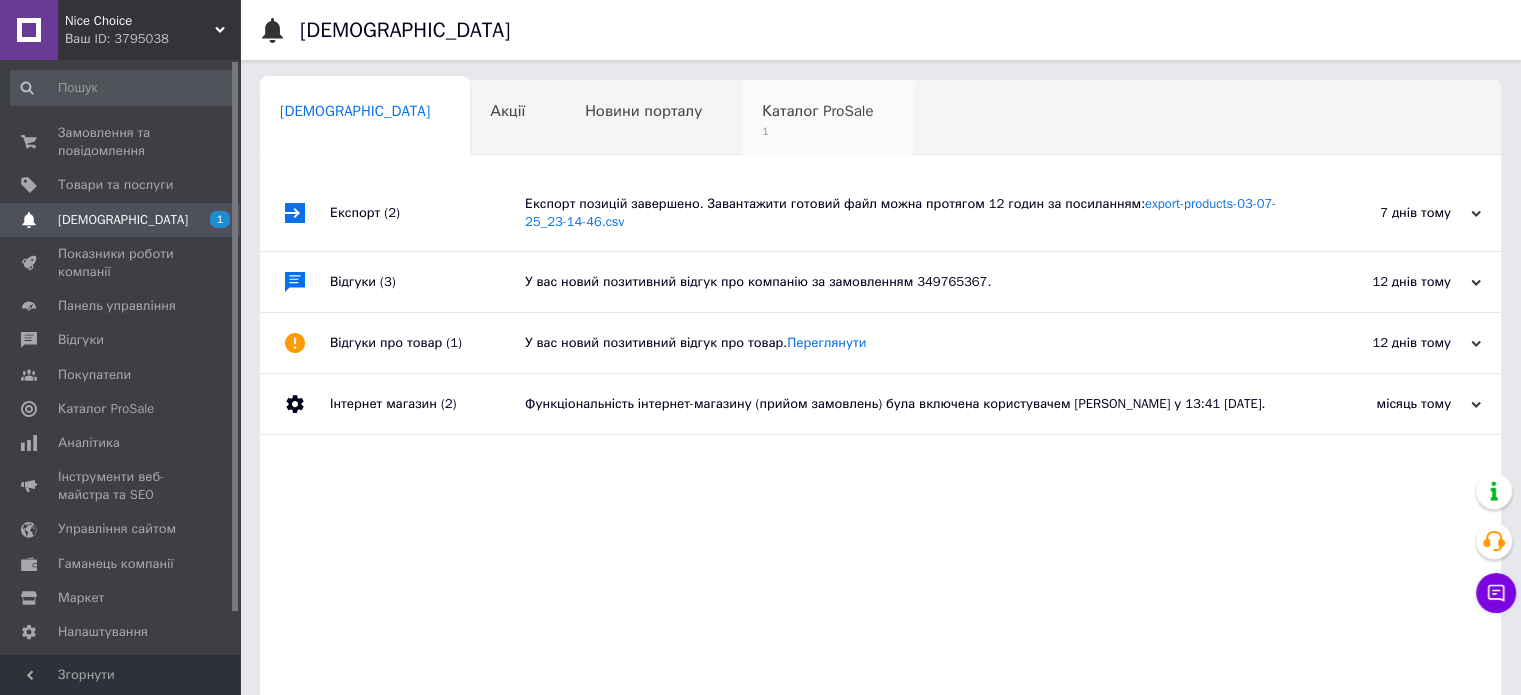 click on "1" at bounding box center (817, 131) 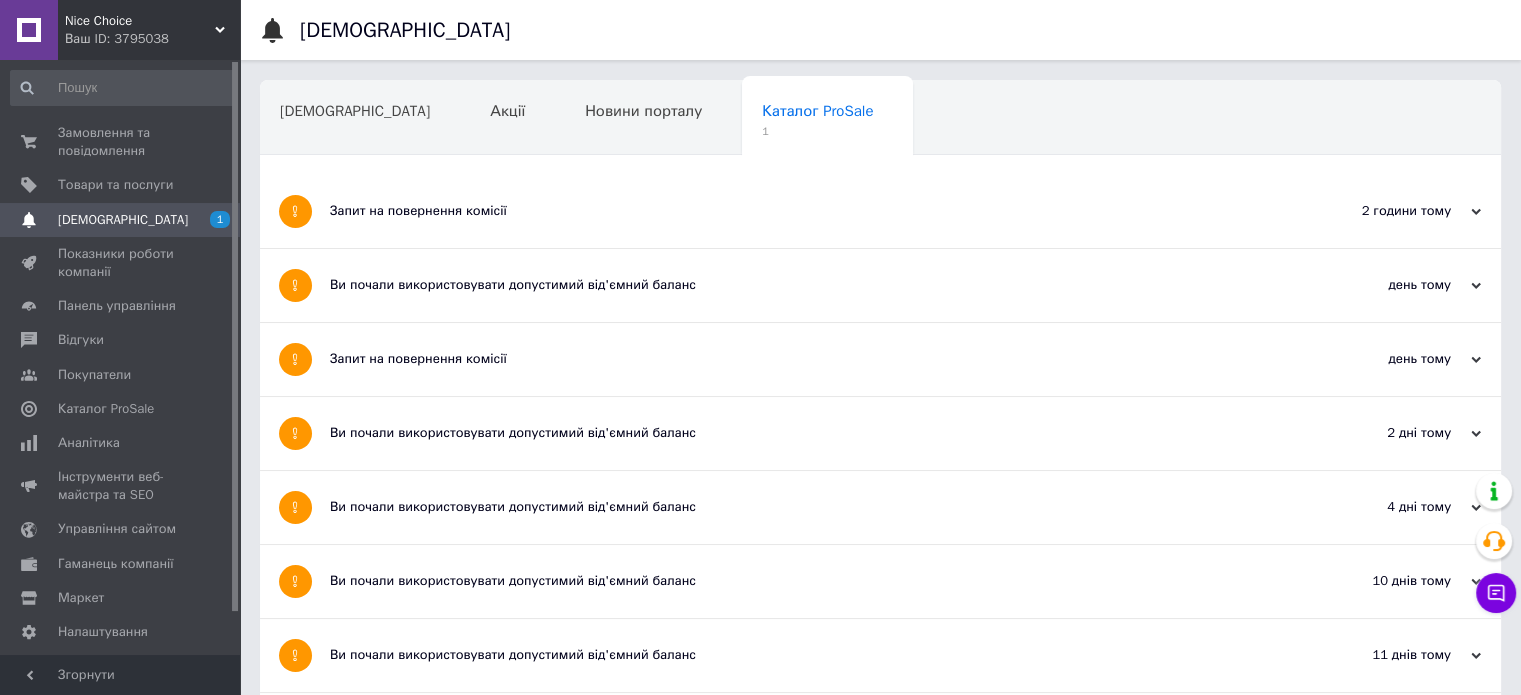 click on "Запит на повернення комісії" at bounding box center (805, 211) 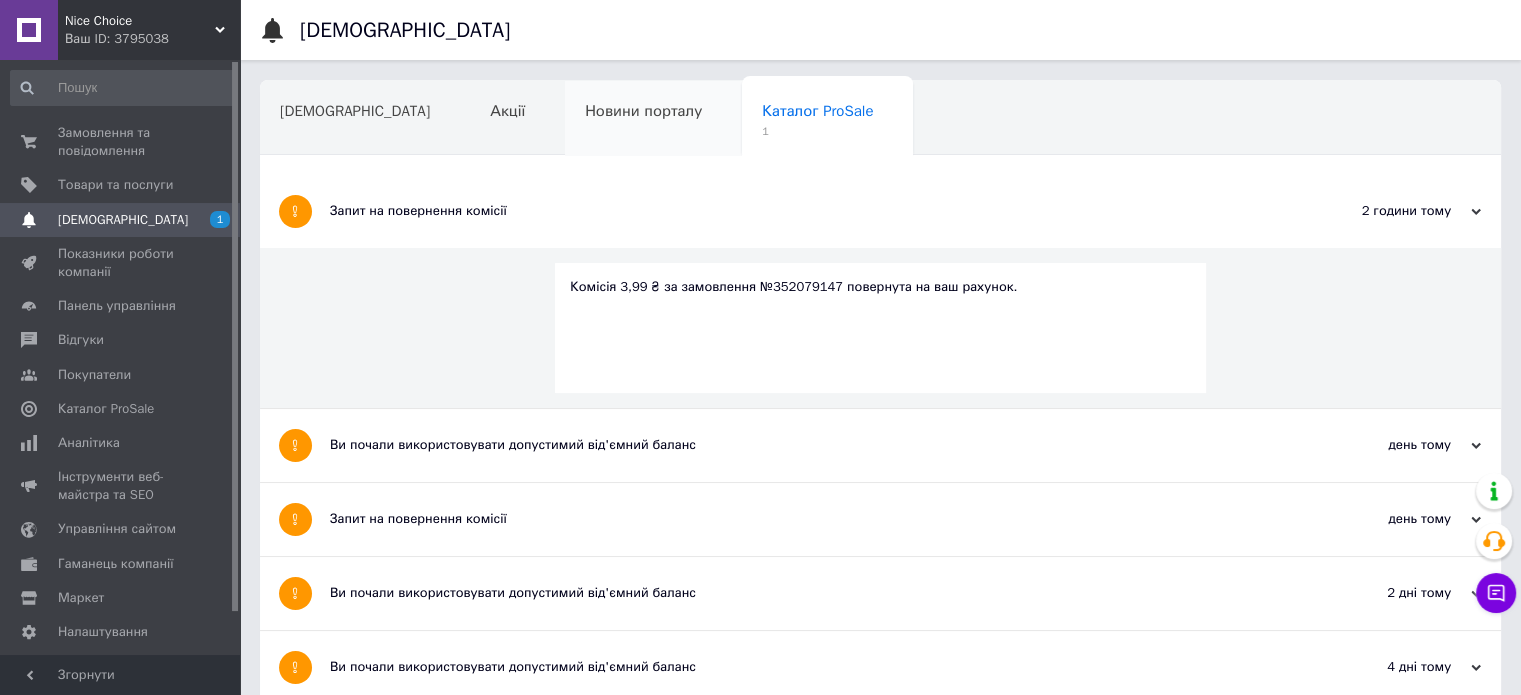 click on "Новини порталу" at bounding box center [653, 119] 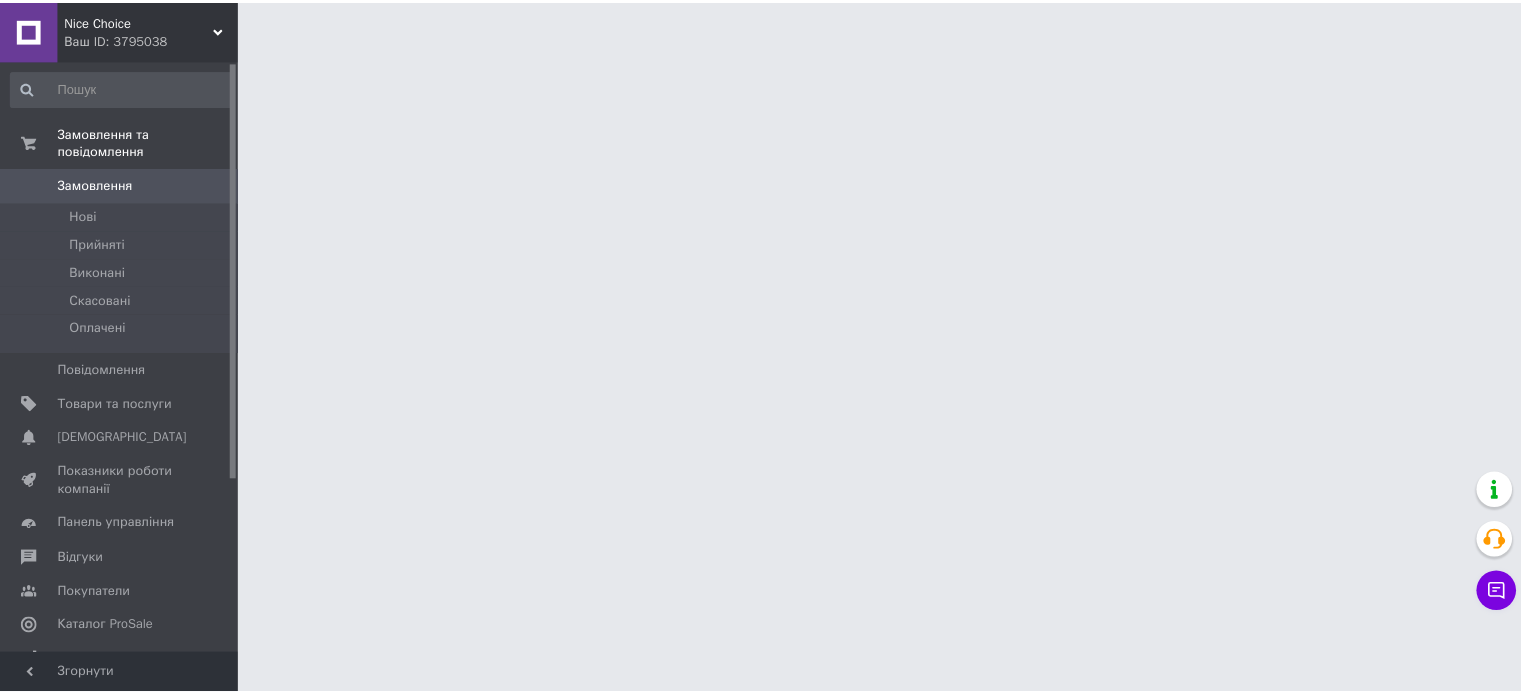 scroll, scrollTop: 0, scrollLeft: 0, axis: both 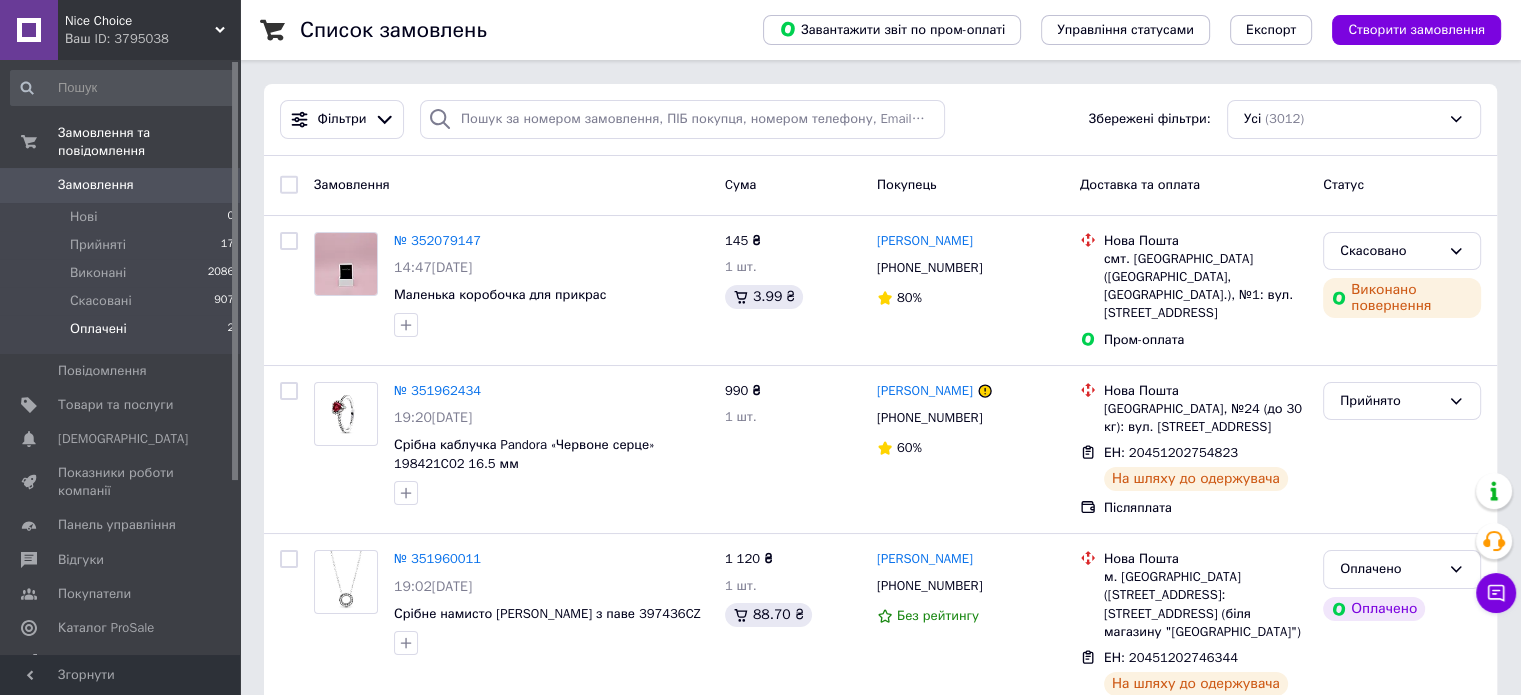 click on "Оплачені 2" at bounding box center (123, 334) 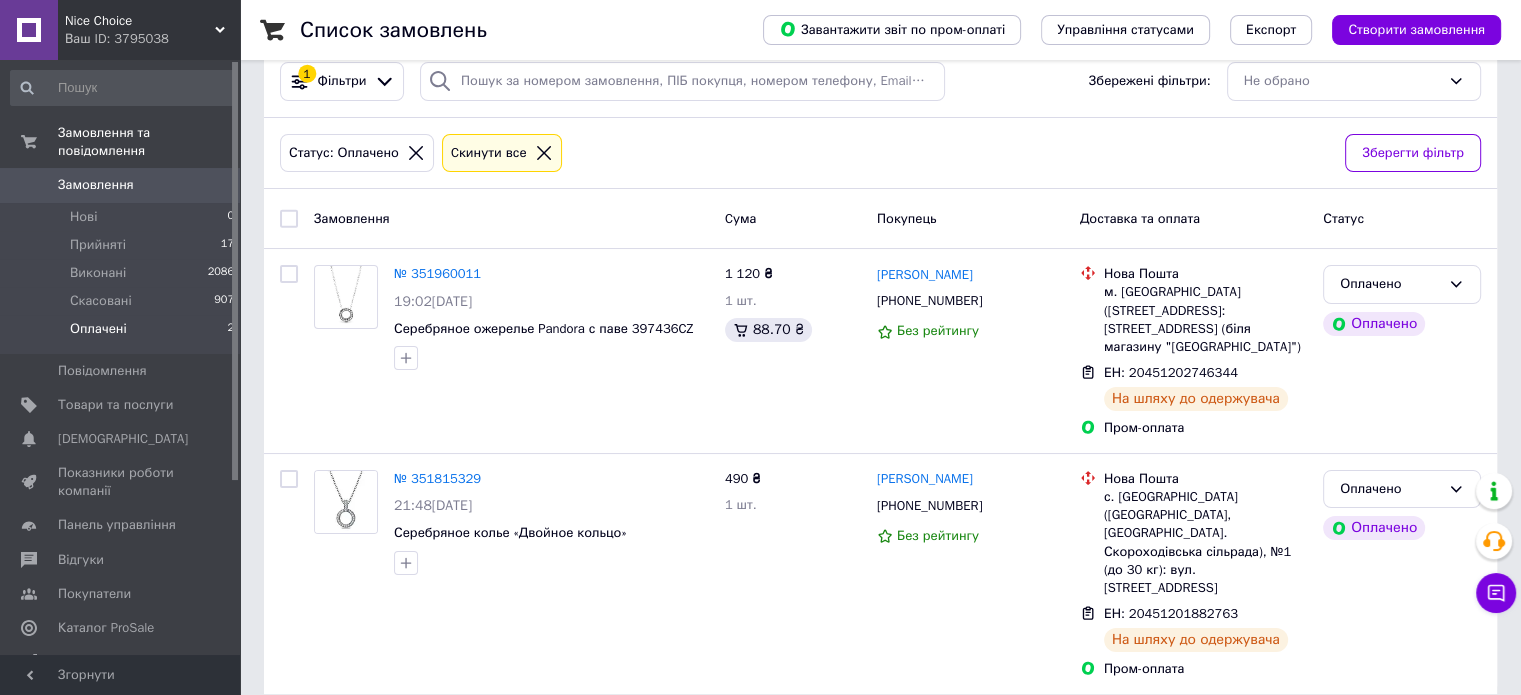 scroll, scrollTop: 41, scrollLeft: 0, axis: vertical 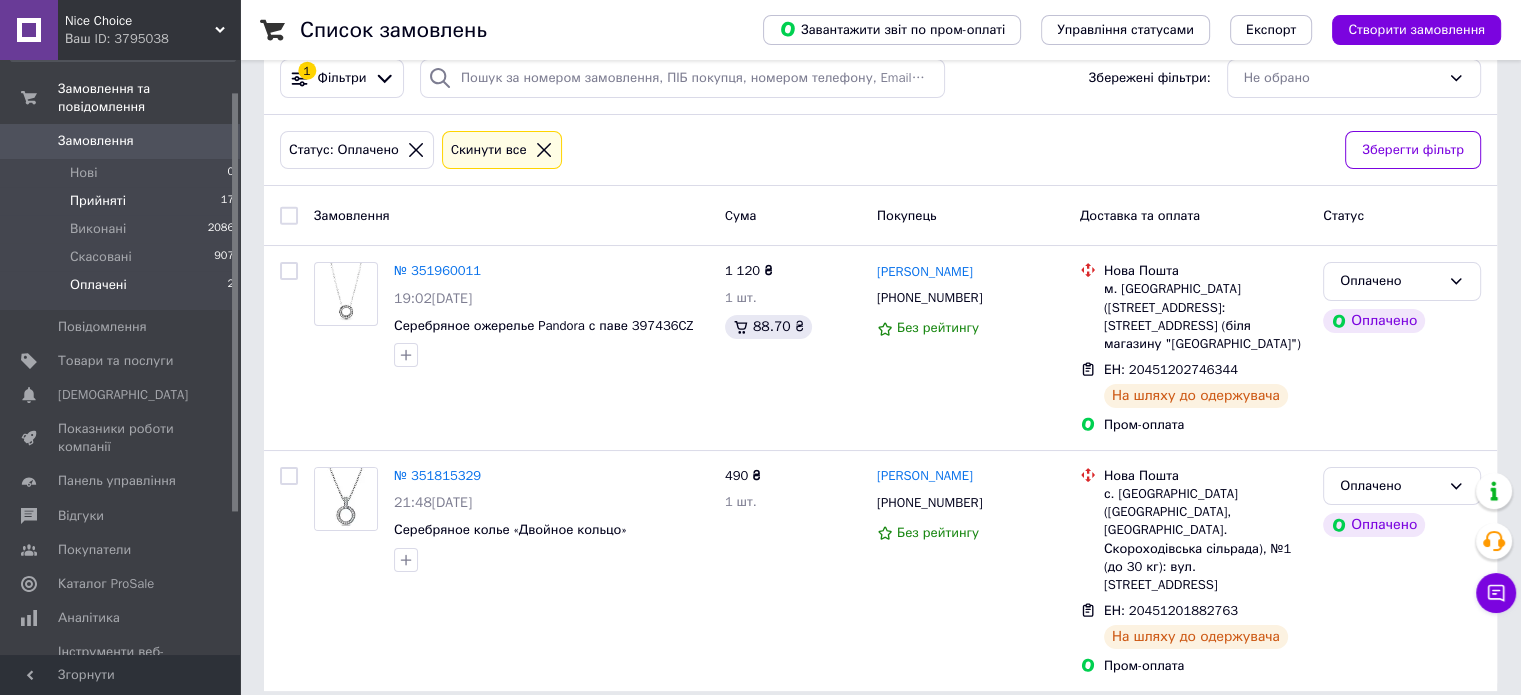 click on "Прийняті" at bounding box center [98, 201] 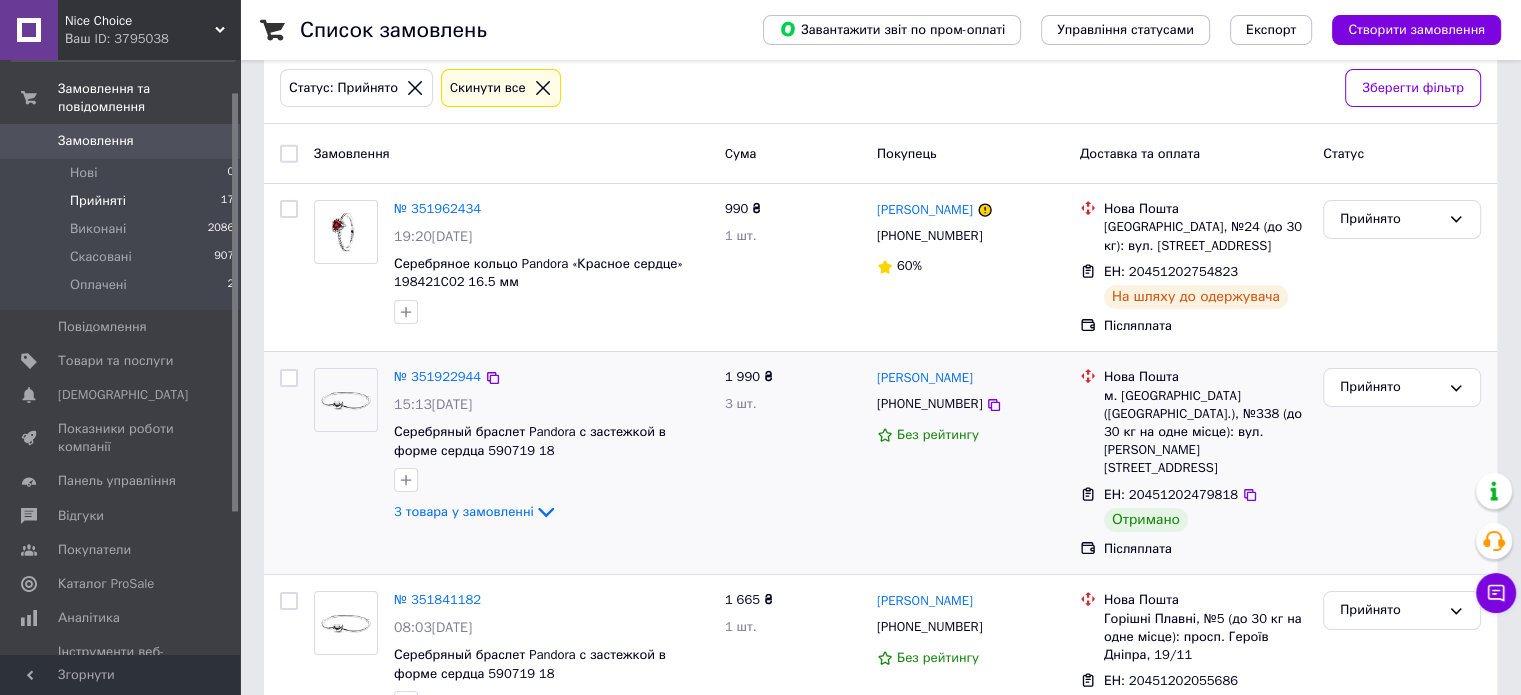 scroll, scrollTop: 104, scrollLeft: 0, axis: vertical 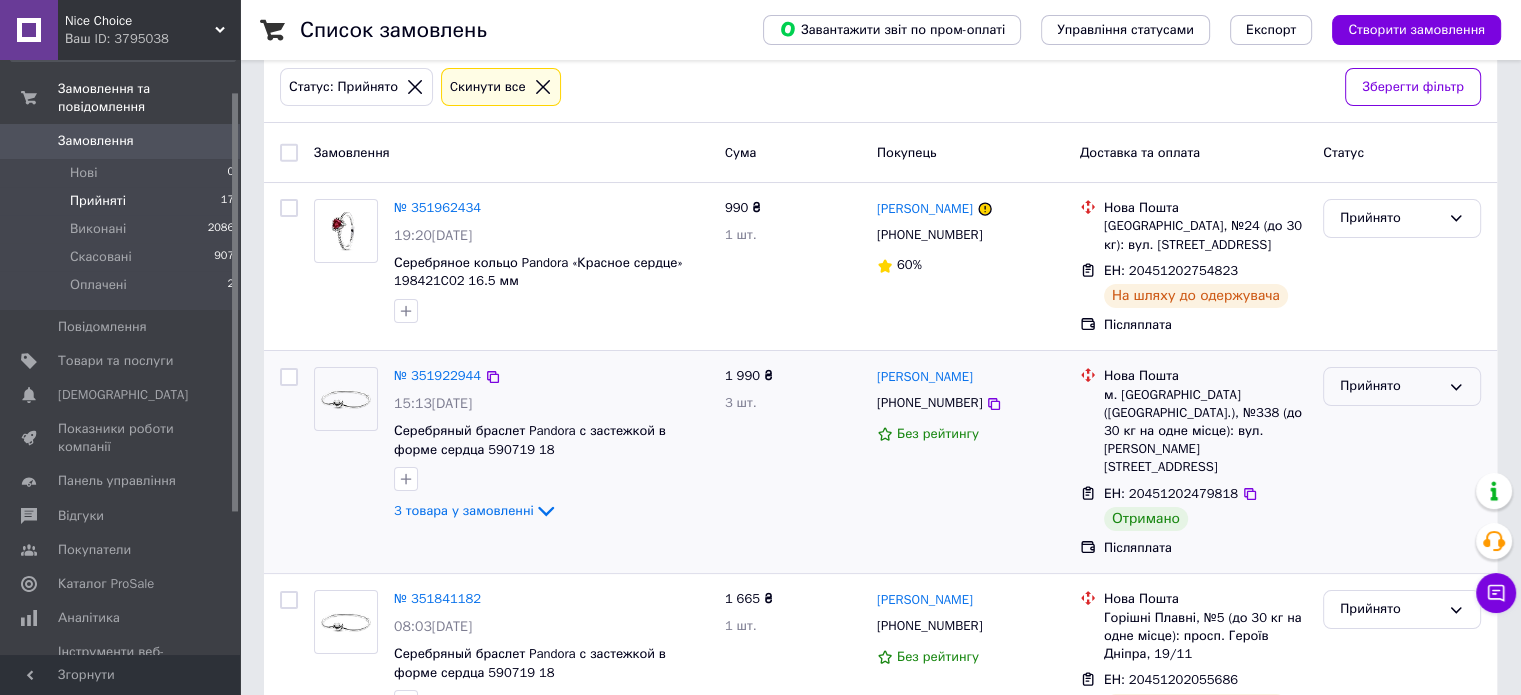 click on "Прийнято" at bounding box center [1390, 386] 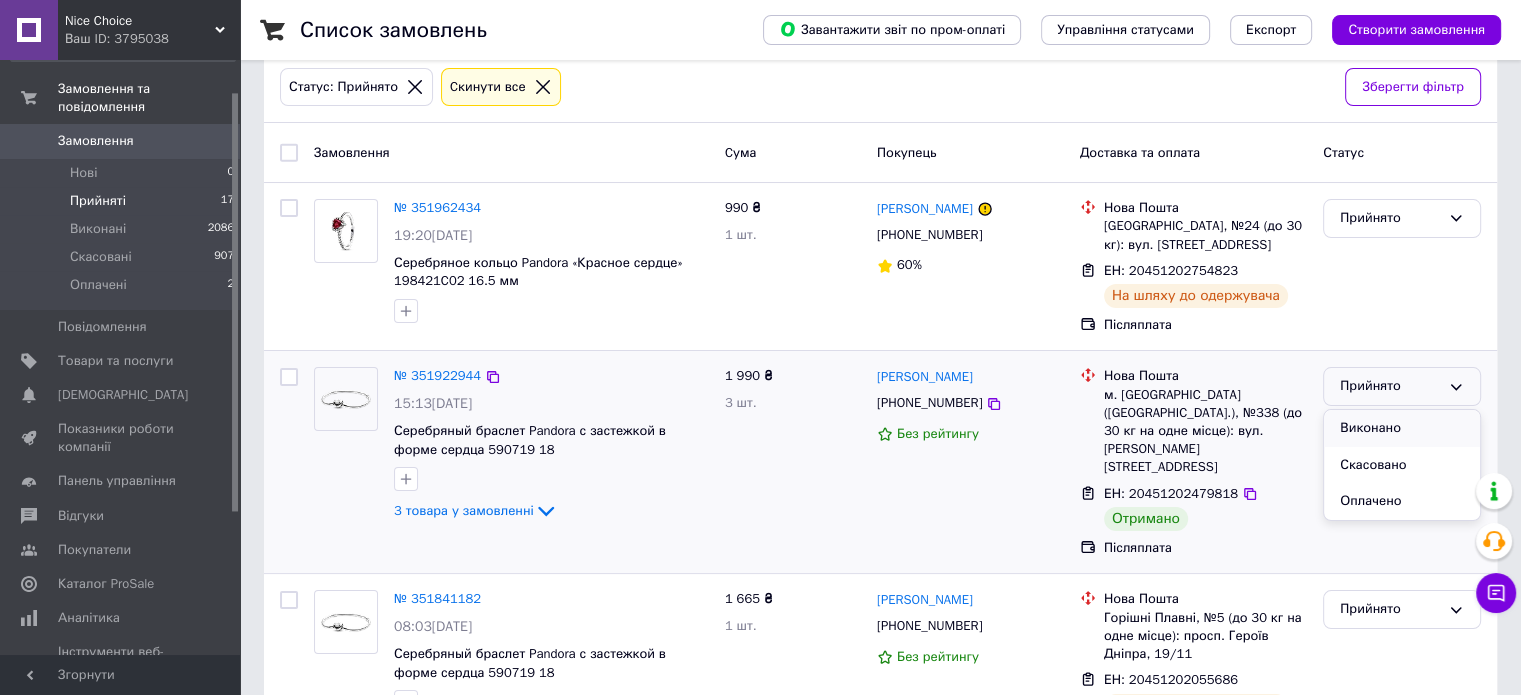 click on "Виконано" at bounding box center [1402, 428] 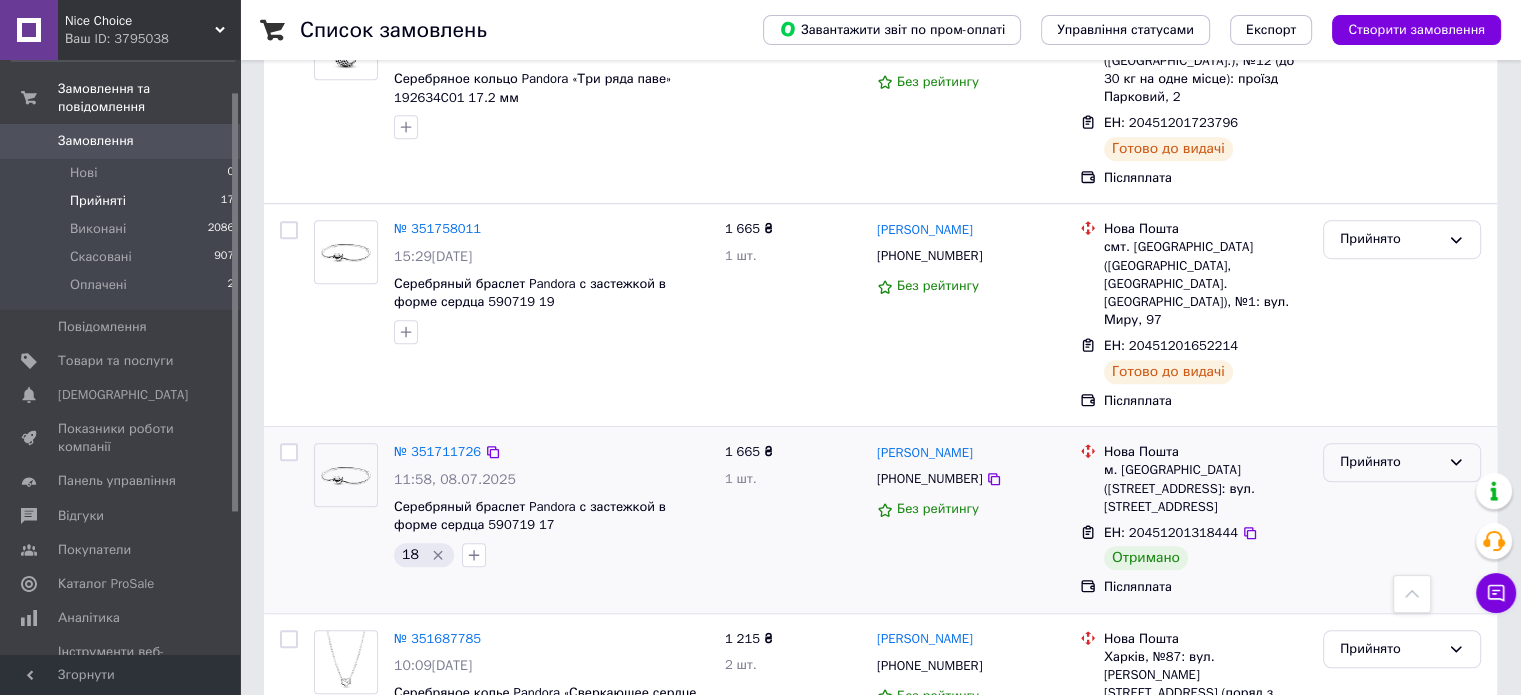 scroll, scrollTop: 1203, scrollLeft: 0, axis: vertical 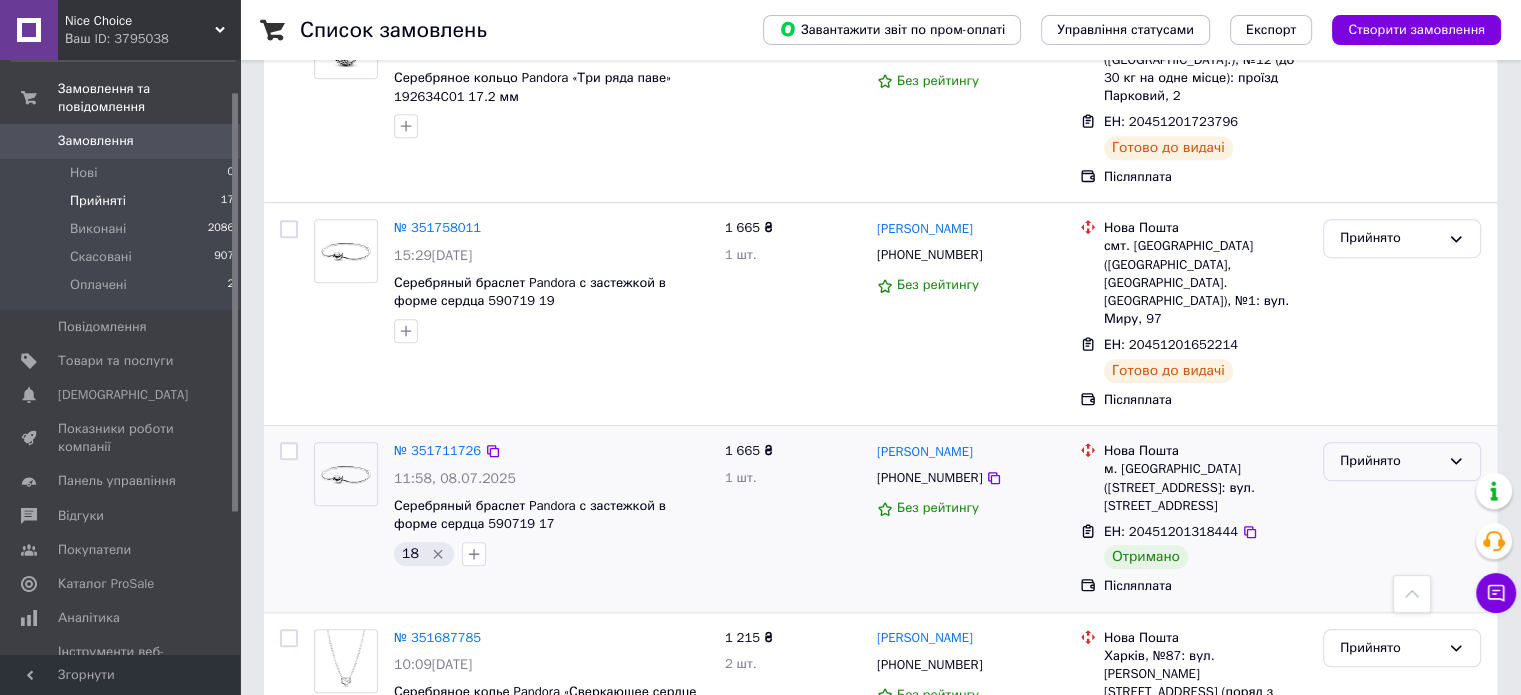 click on "Прийнято" at bounding box center [1390, 461] 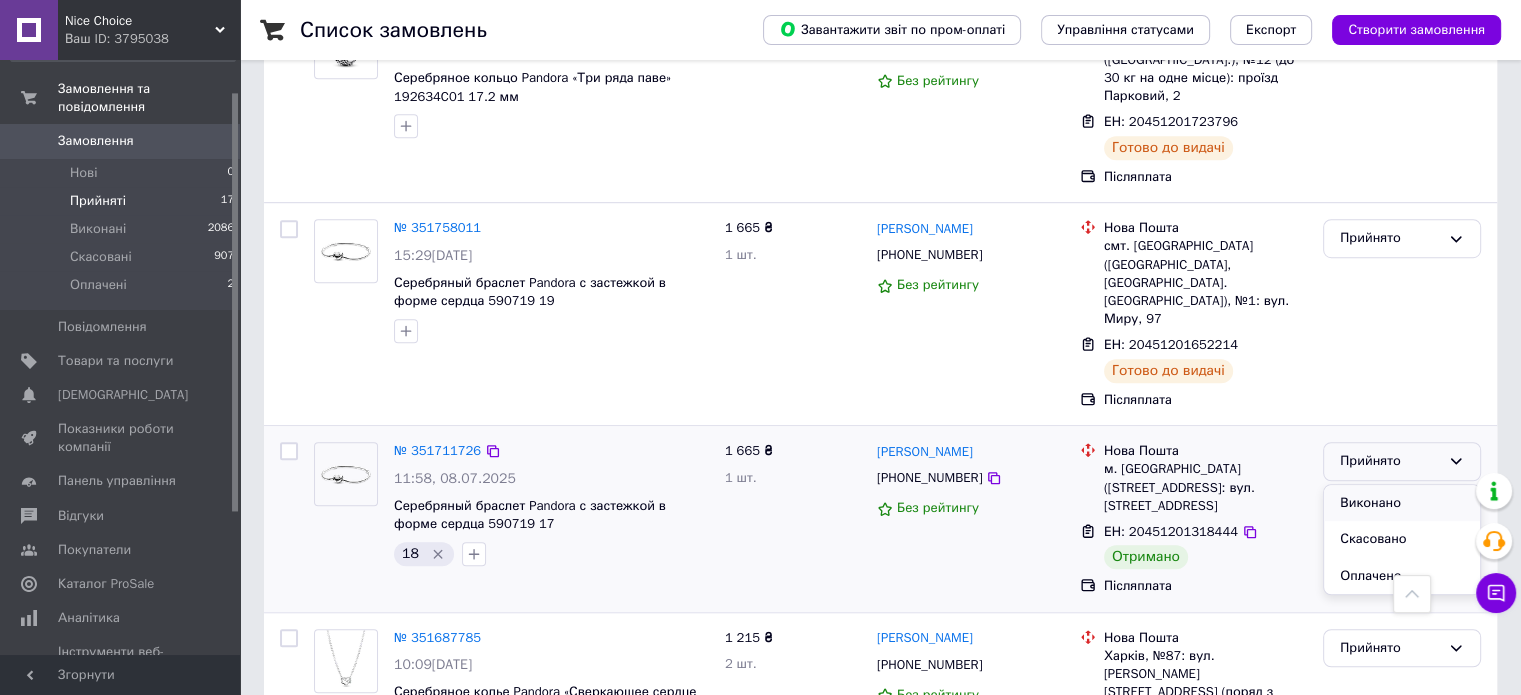 click on "Виконано" at bounding box center [1402, 503] 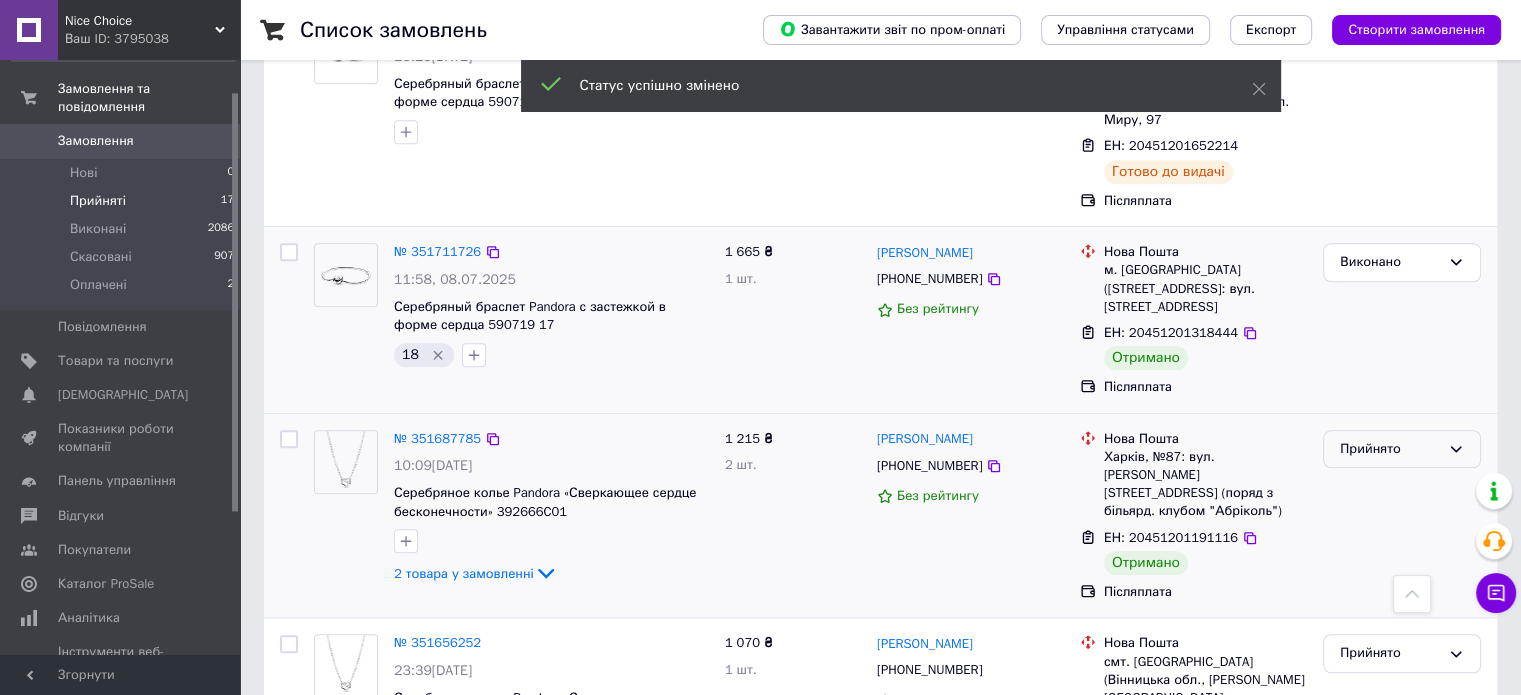 scroll, scrollTop: 1403, scrollLeft: 0, axis: vertical 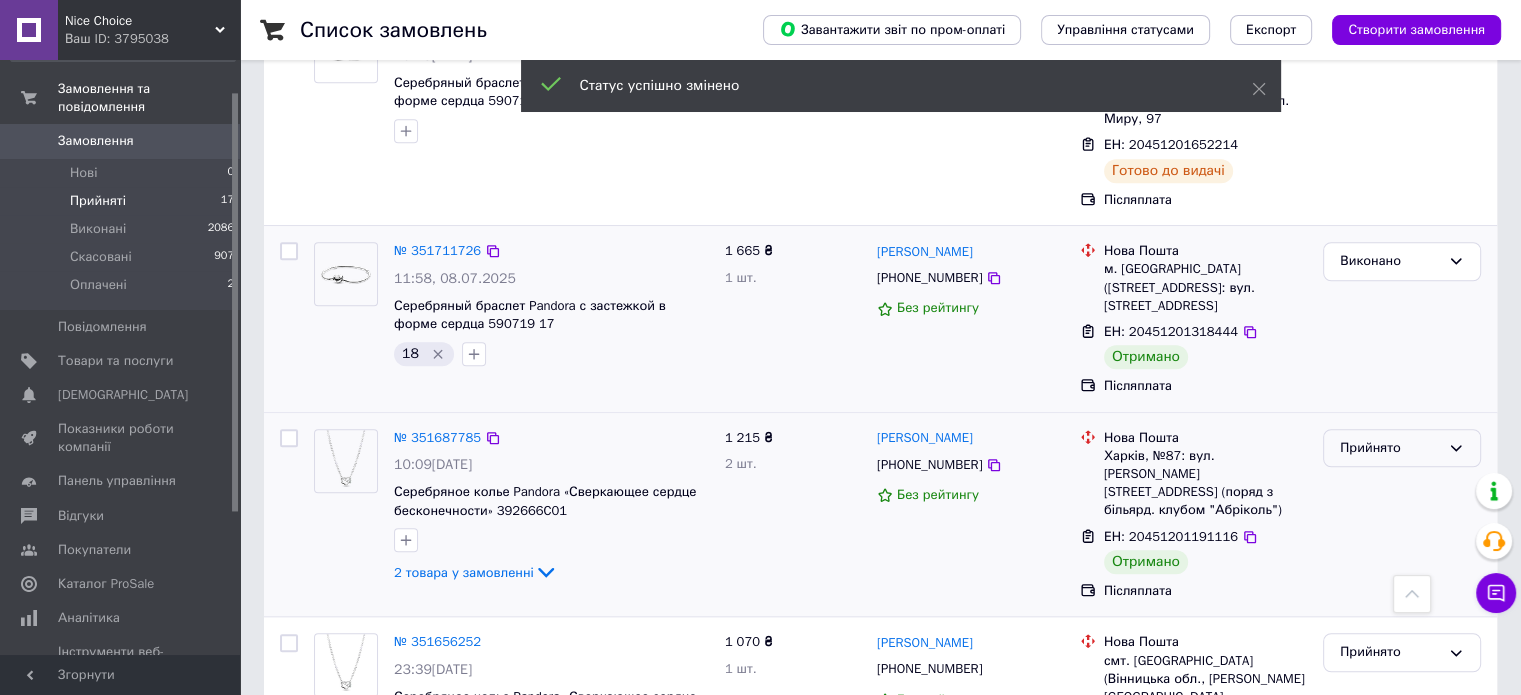 click on "Прийнято" at bounding box center (1402, 448) 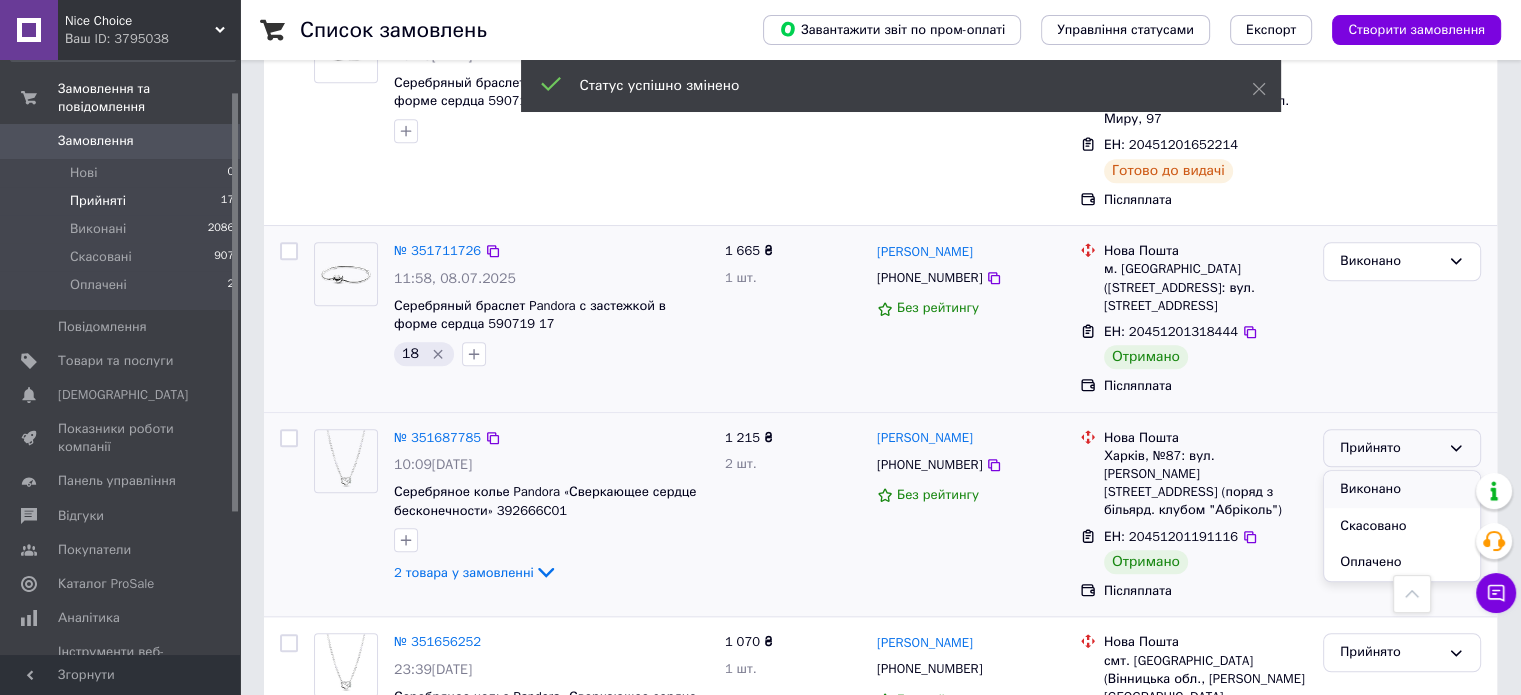 click on "Виконано" at bounding box center (1402, 489) 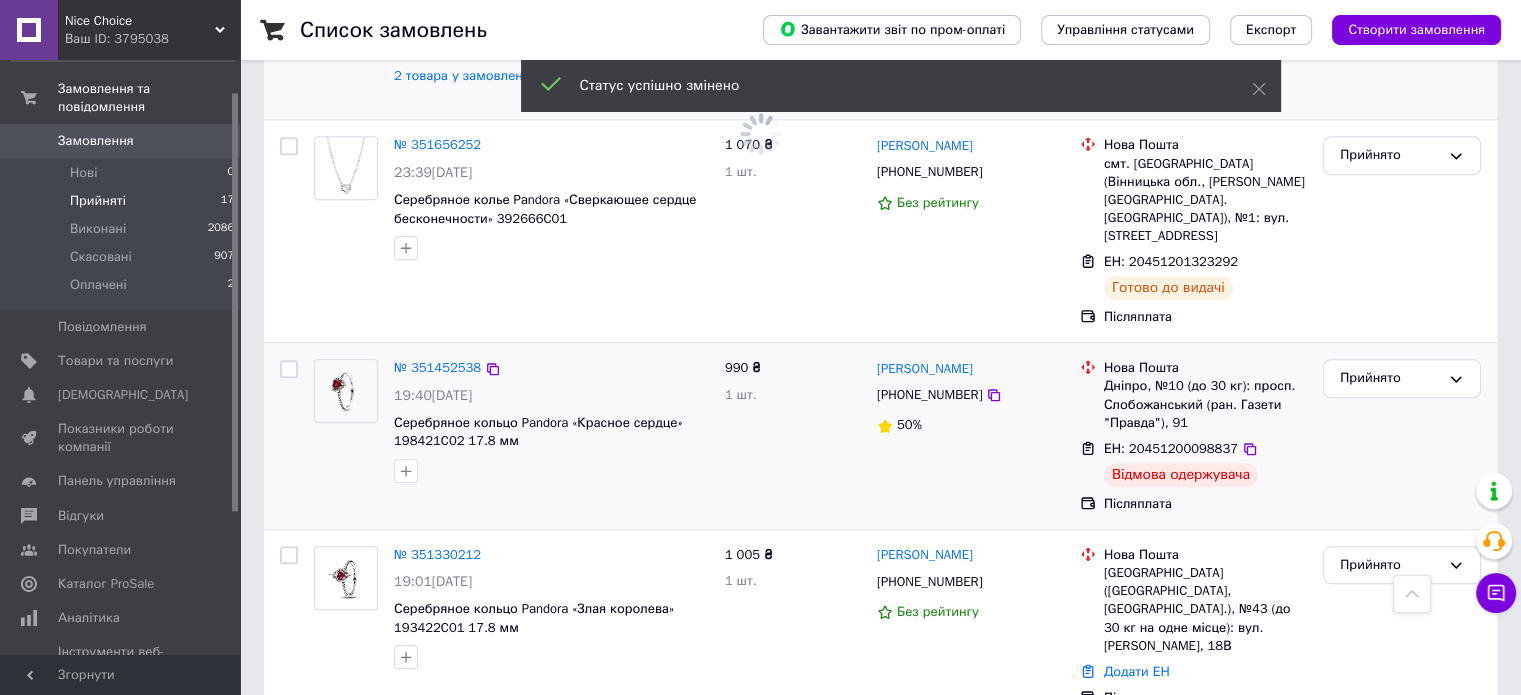 scroll, scrollTop: 1902, scrollLeft: 0, axis: vertical 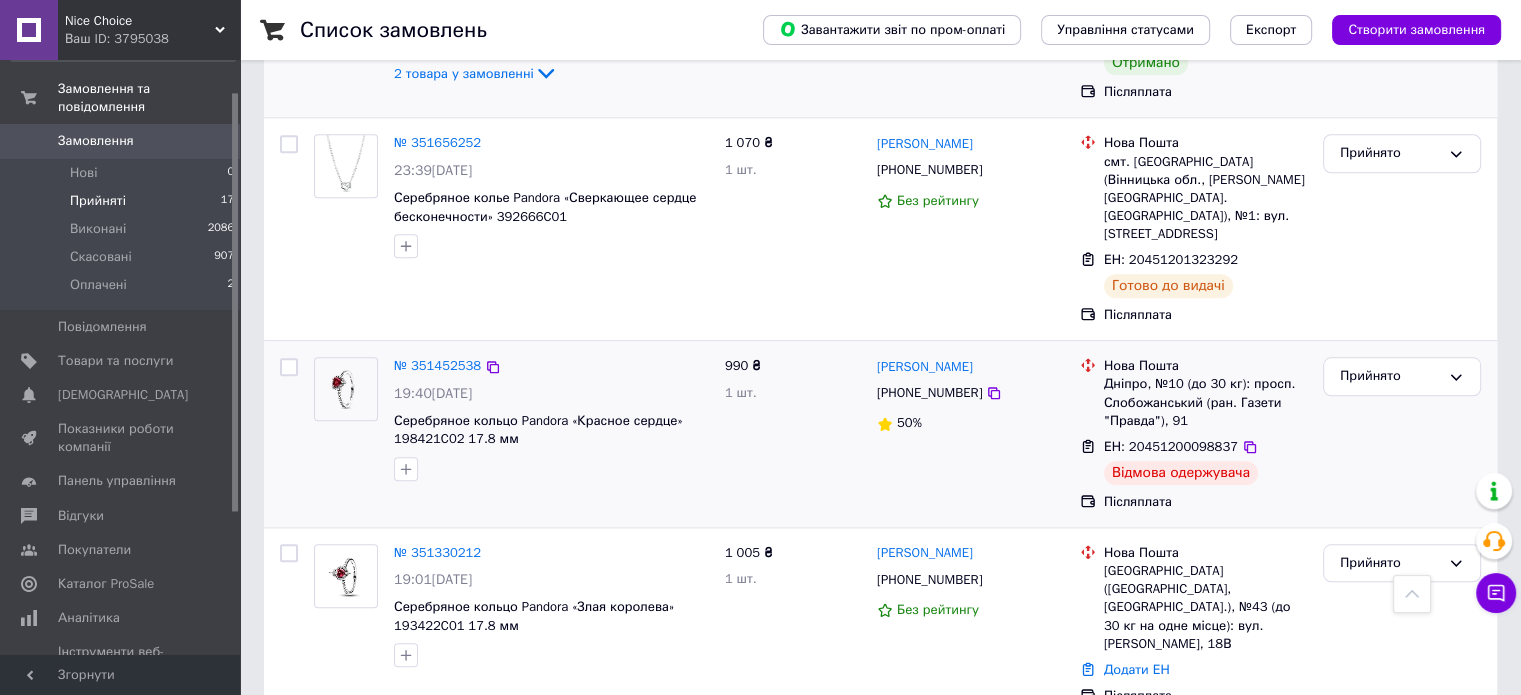 click on "Відмова одержувача" at bounding box center (1181, 473) 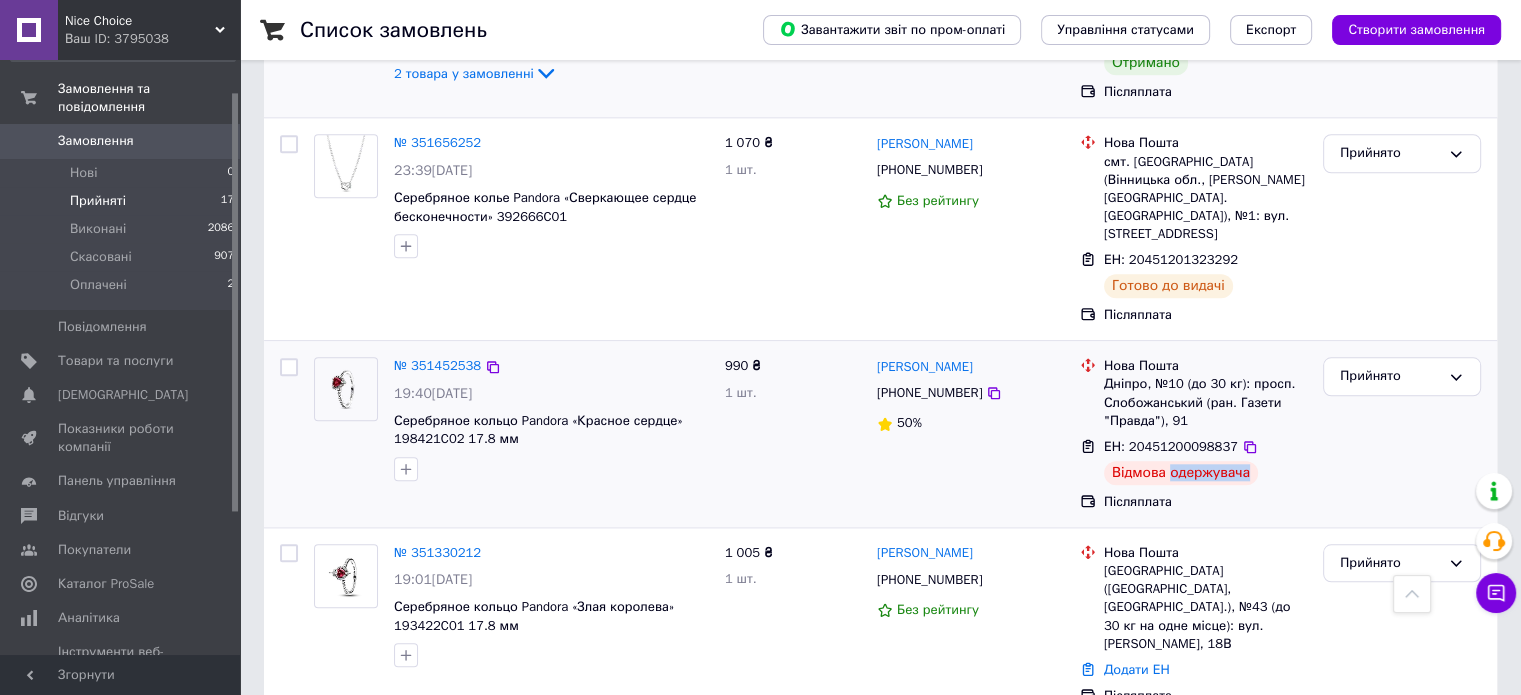 click on "Відмова одержувача" at bounding box center [1181, 473] 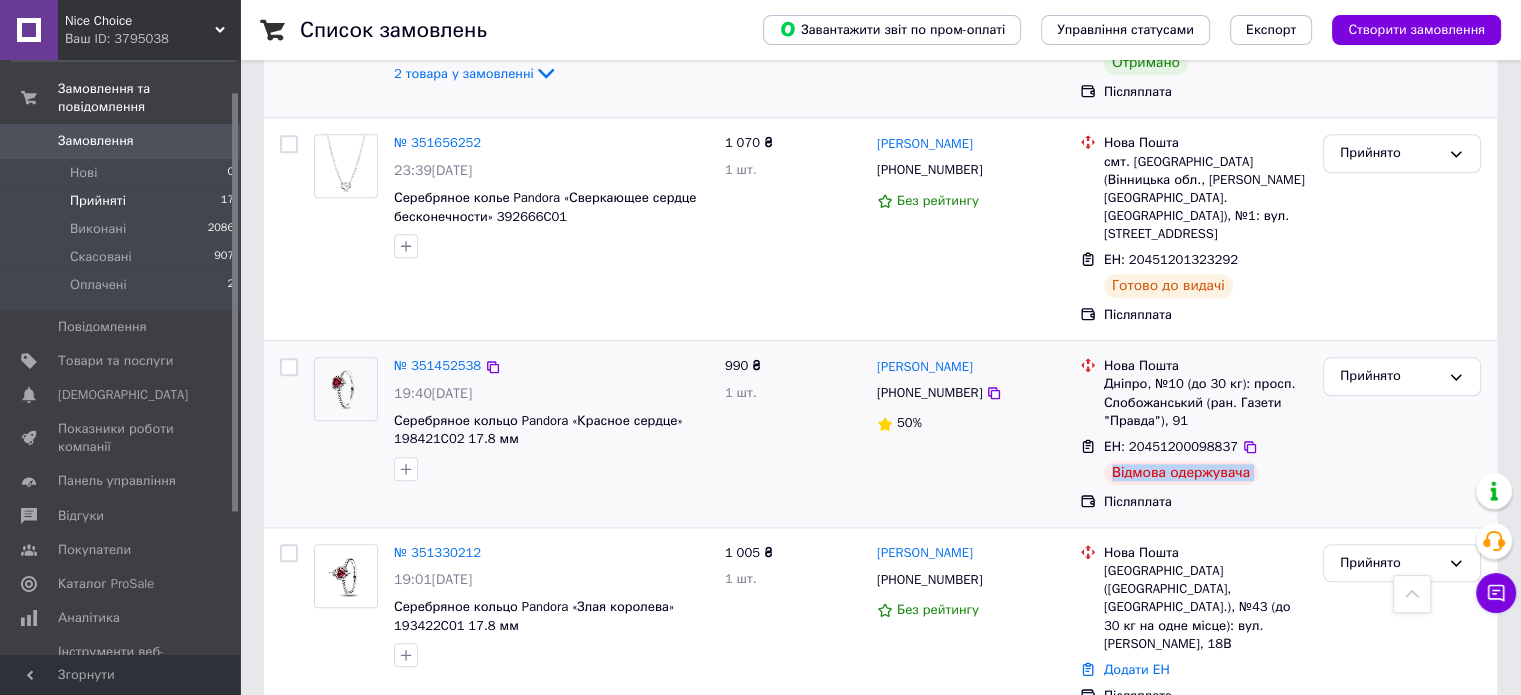 copy on "Відмова одержувача" 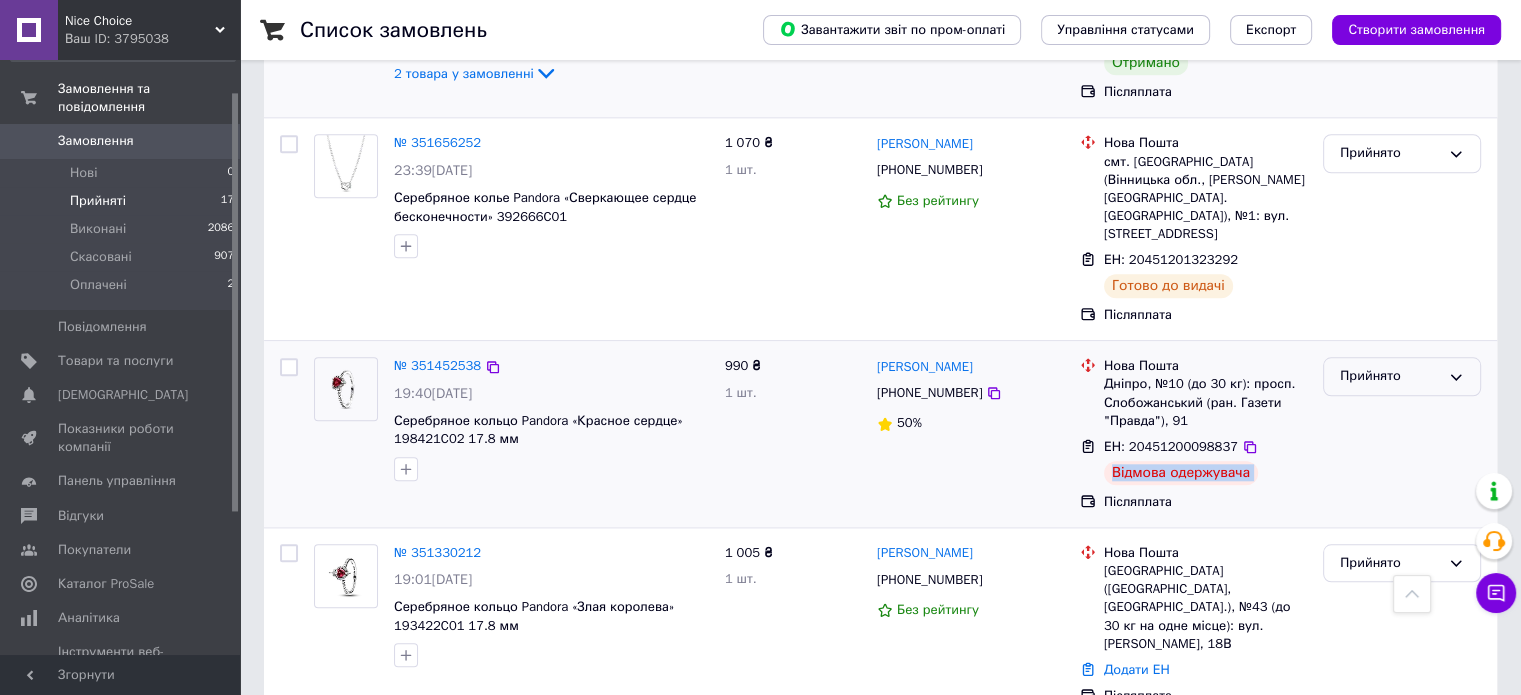 click on "Прийнято" at bounding box center (1390, 376) 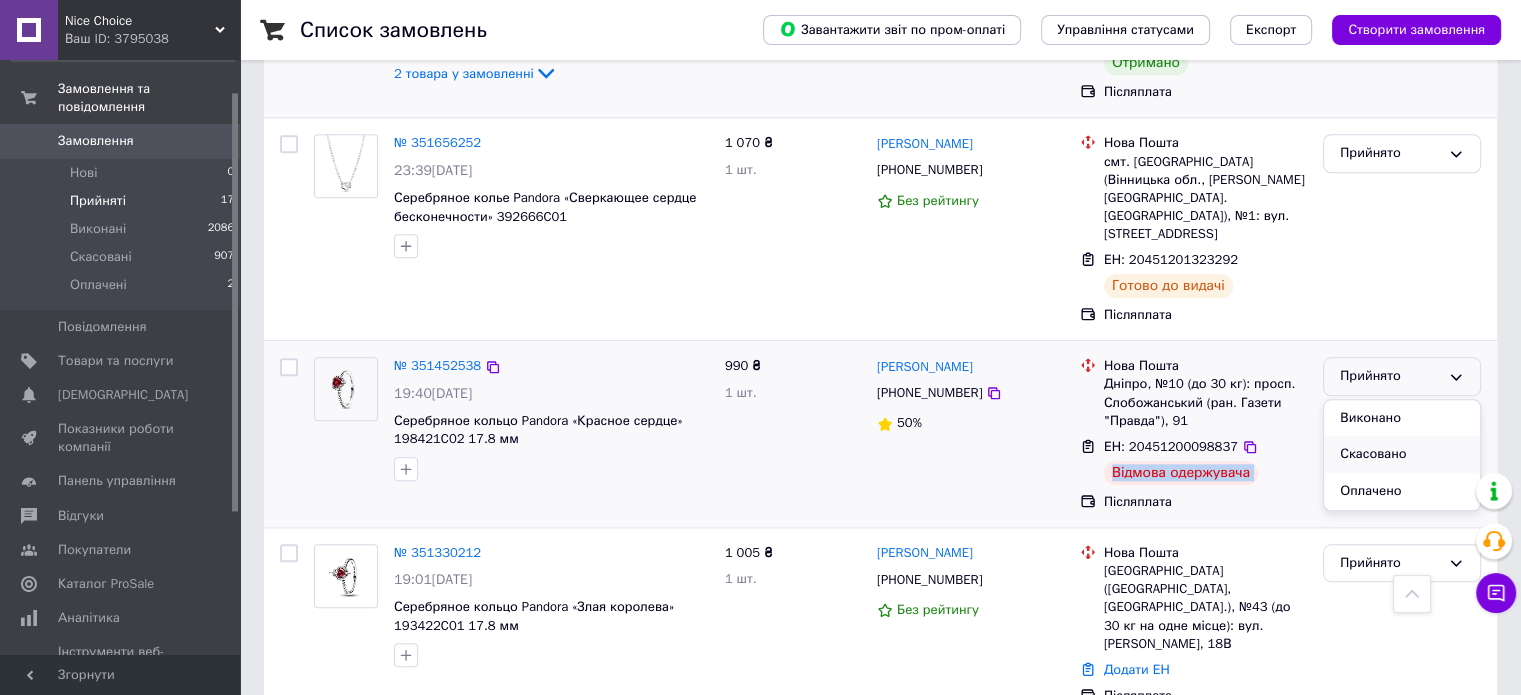 click on "Скасовано" at bounding box center [1402, 454] 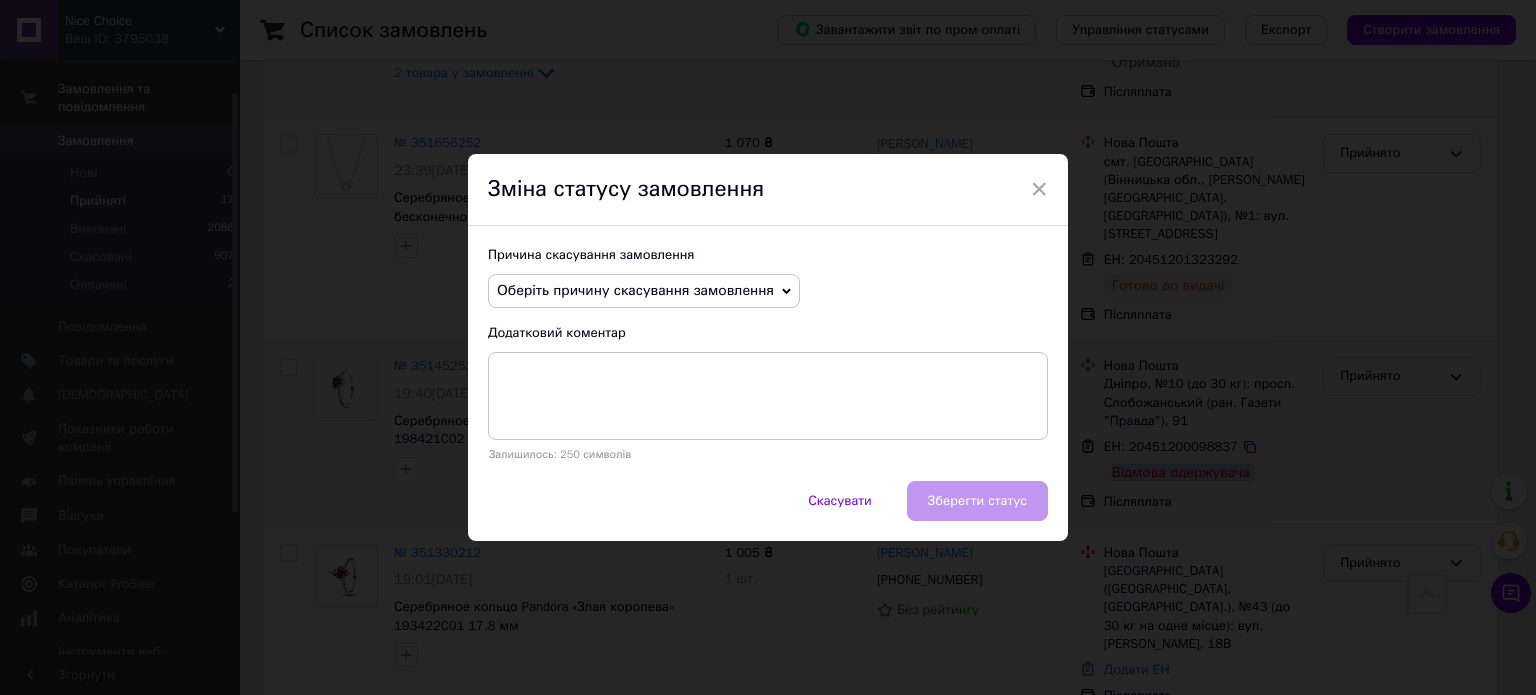 click on "Оберіть причину скасування замовлення" at bounding box center [635, 290] 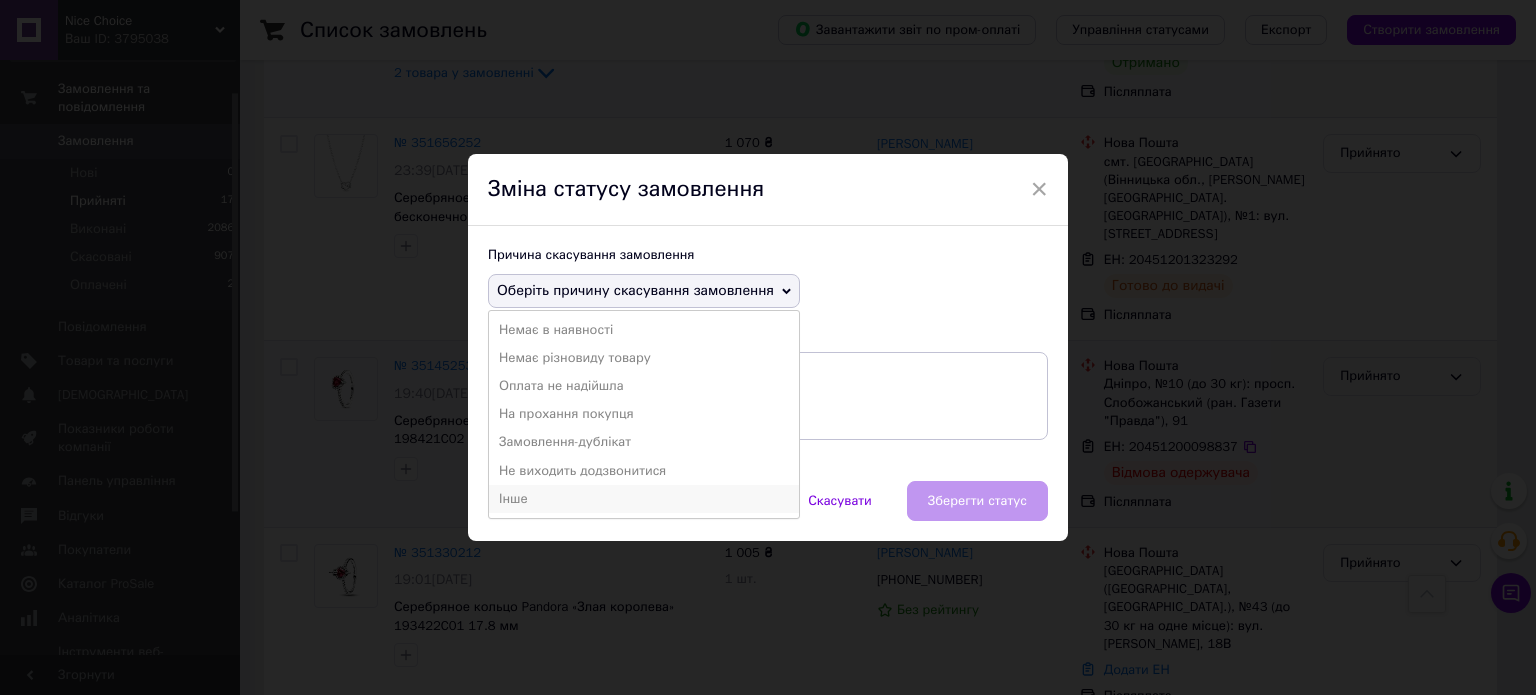click on "Інше" at bounding box center [644, 499] 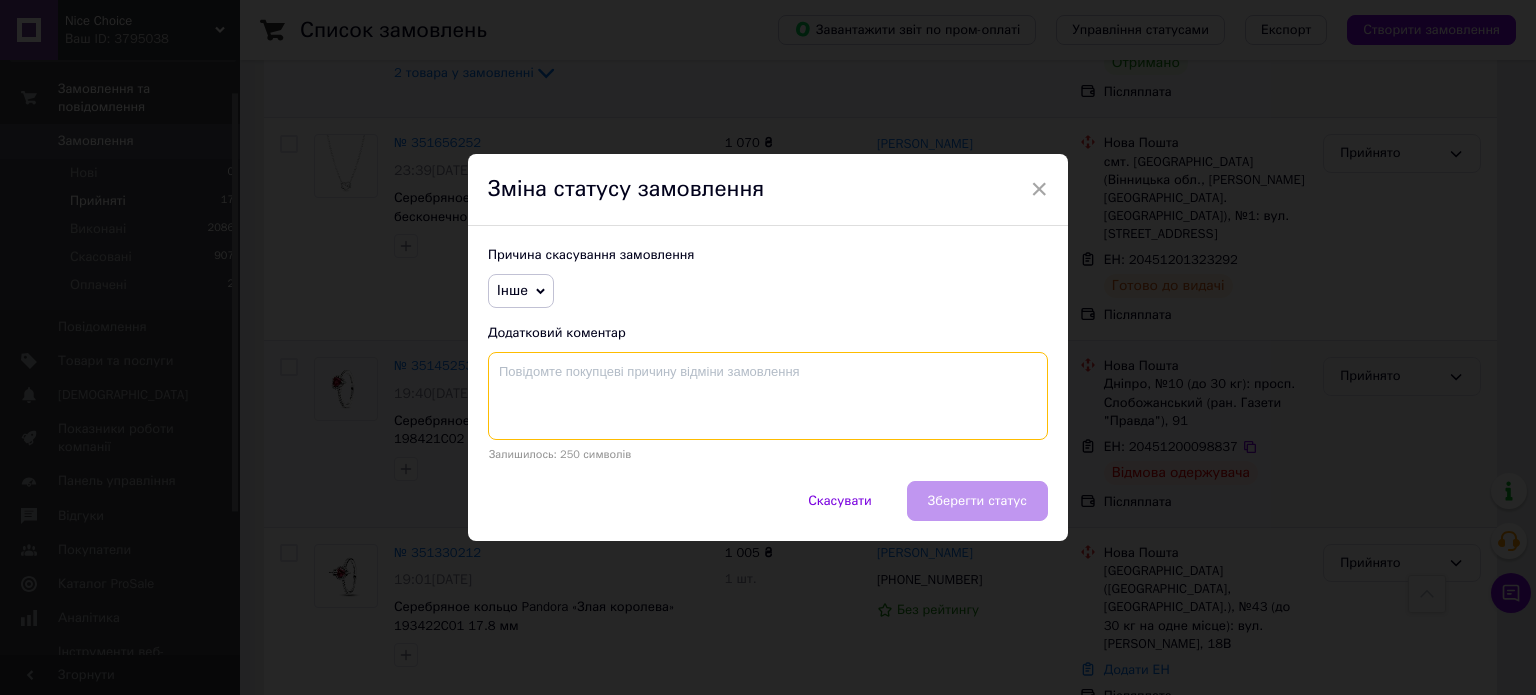 click at bounding box center (768, 396) 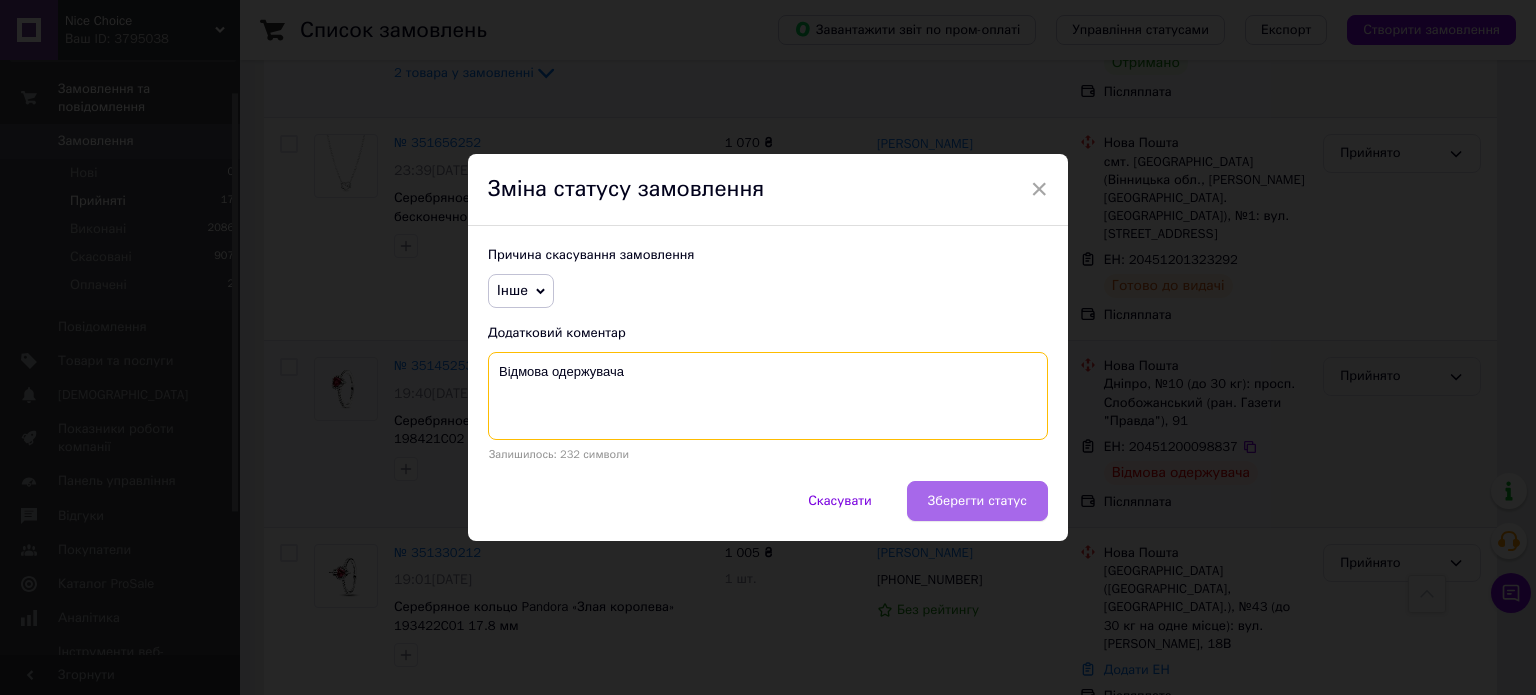type on "Відмова одержувача" 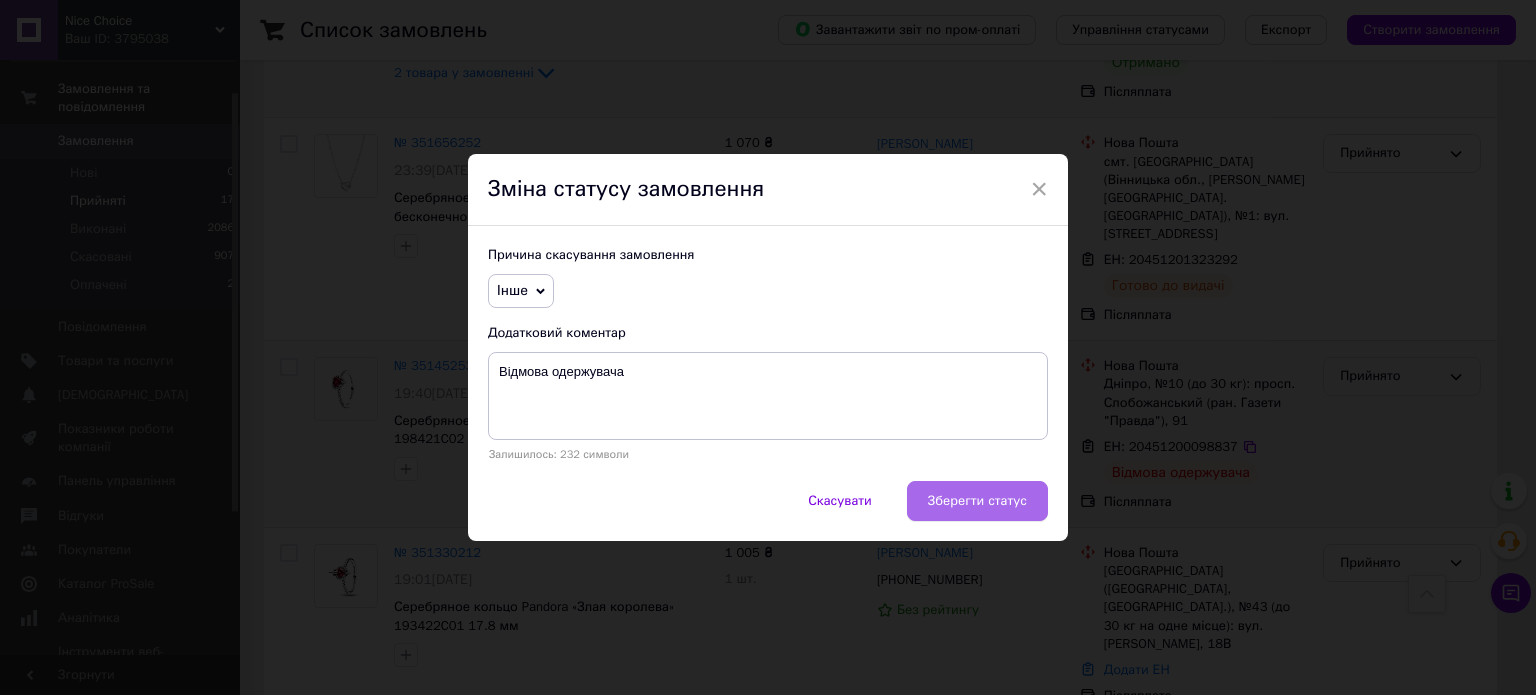 click on "Зберегти статус" at bounding box center (977, 501) 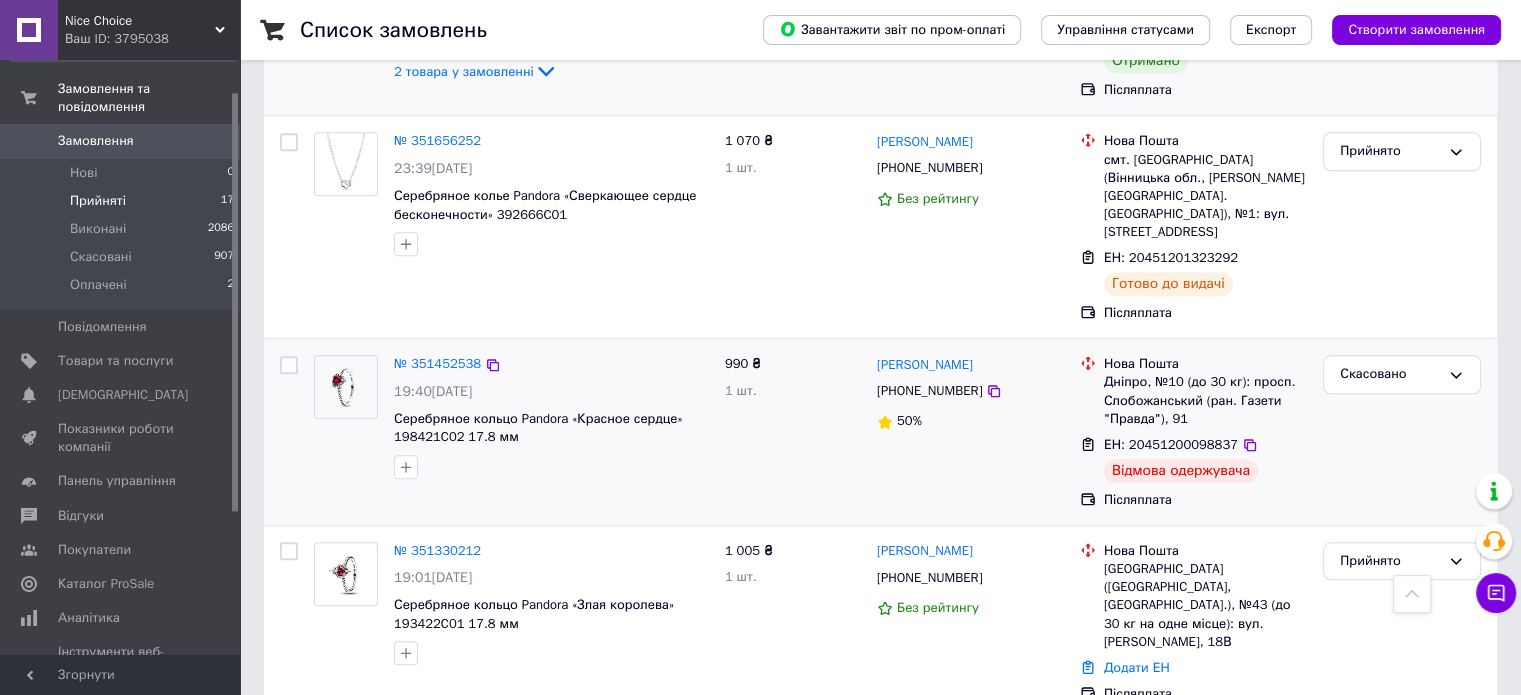 scroll, scrollTop: 1903, scrollLeft: 0, axis: vertical 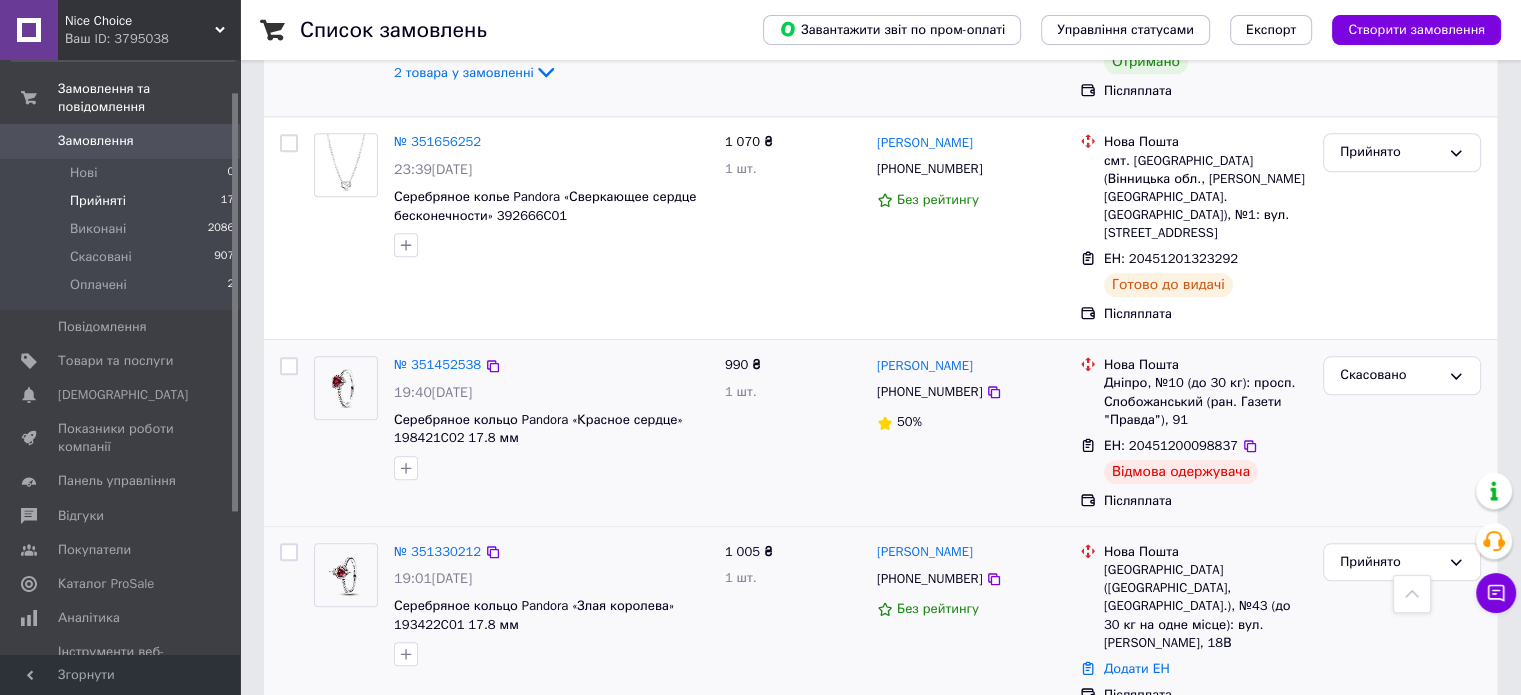 drag, startPoint x: 1018, startPoint y: 428, endPoint x: 1008, endPoint y: 423, distance: 11.18034 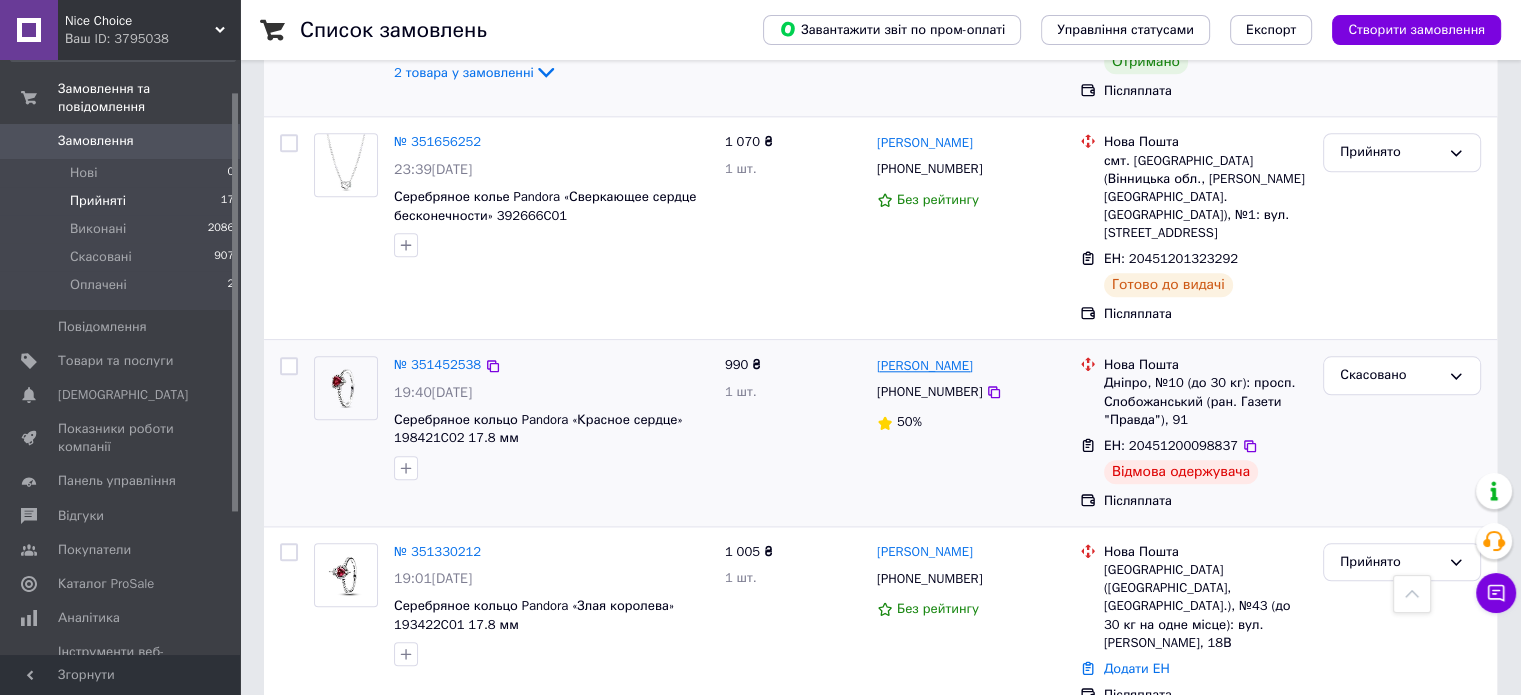drag, startPoint x: 1000, startPoint y: 235, endPoint x: 876, endPoint y: 239, distance: 124.0645 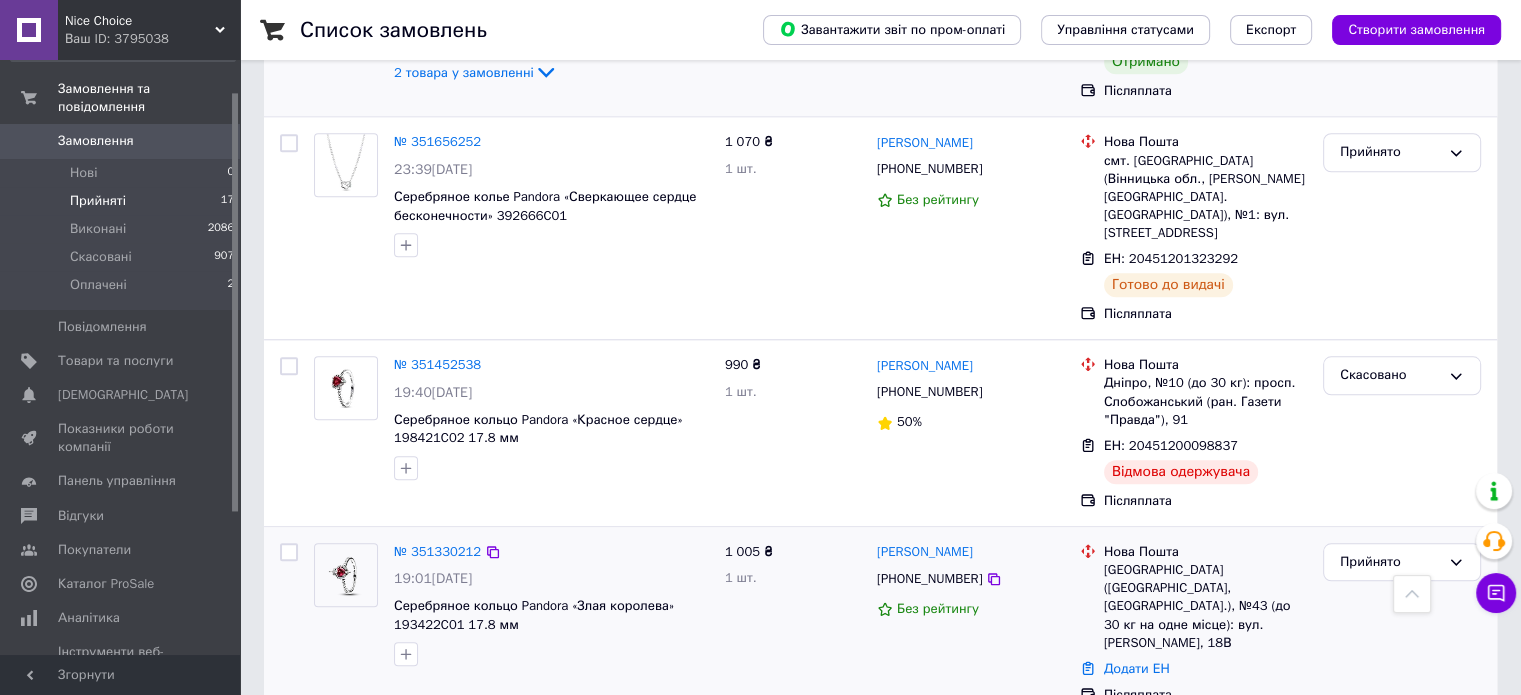 copy on "Анастасия Жарова" 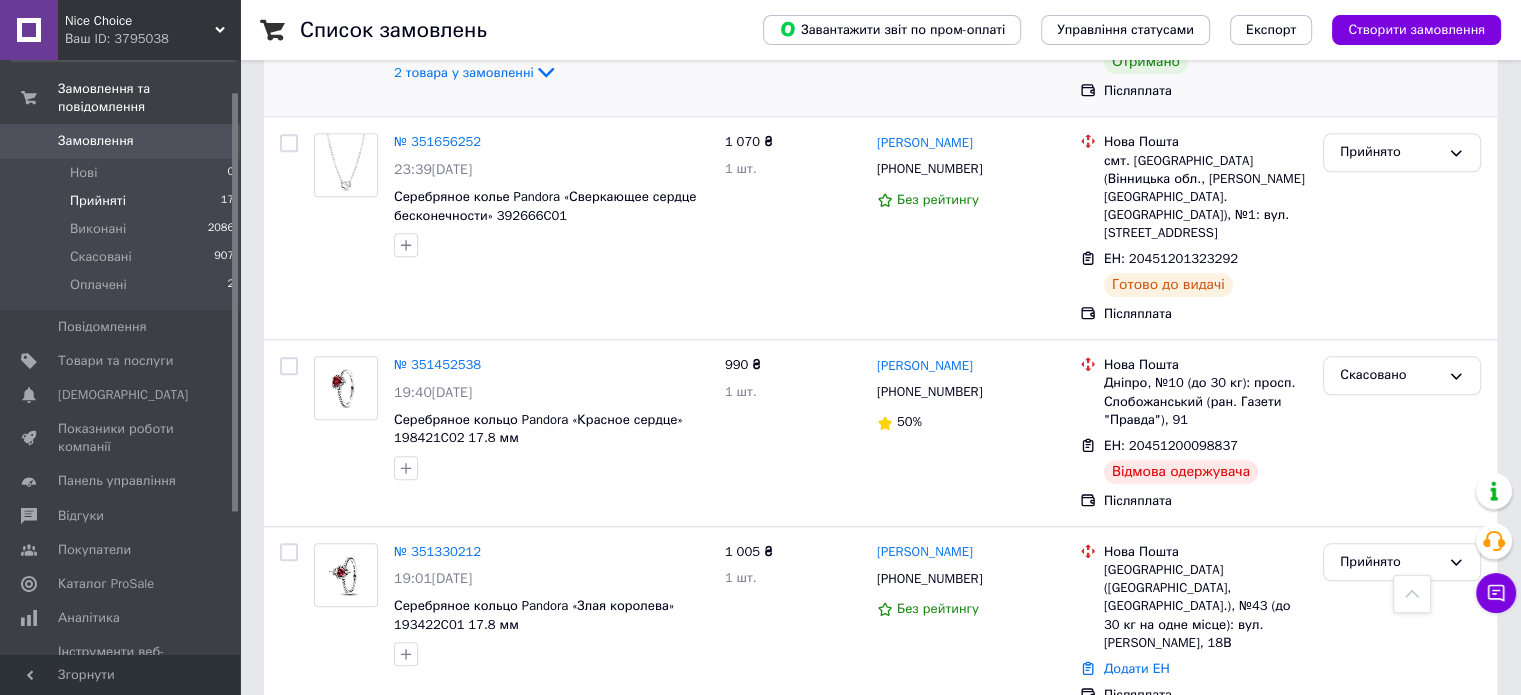 click on "Скасовано" at bounding box center (1402, 433) 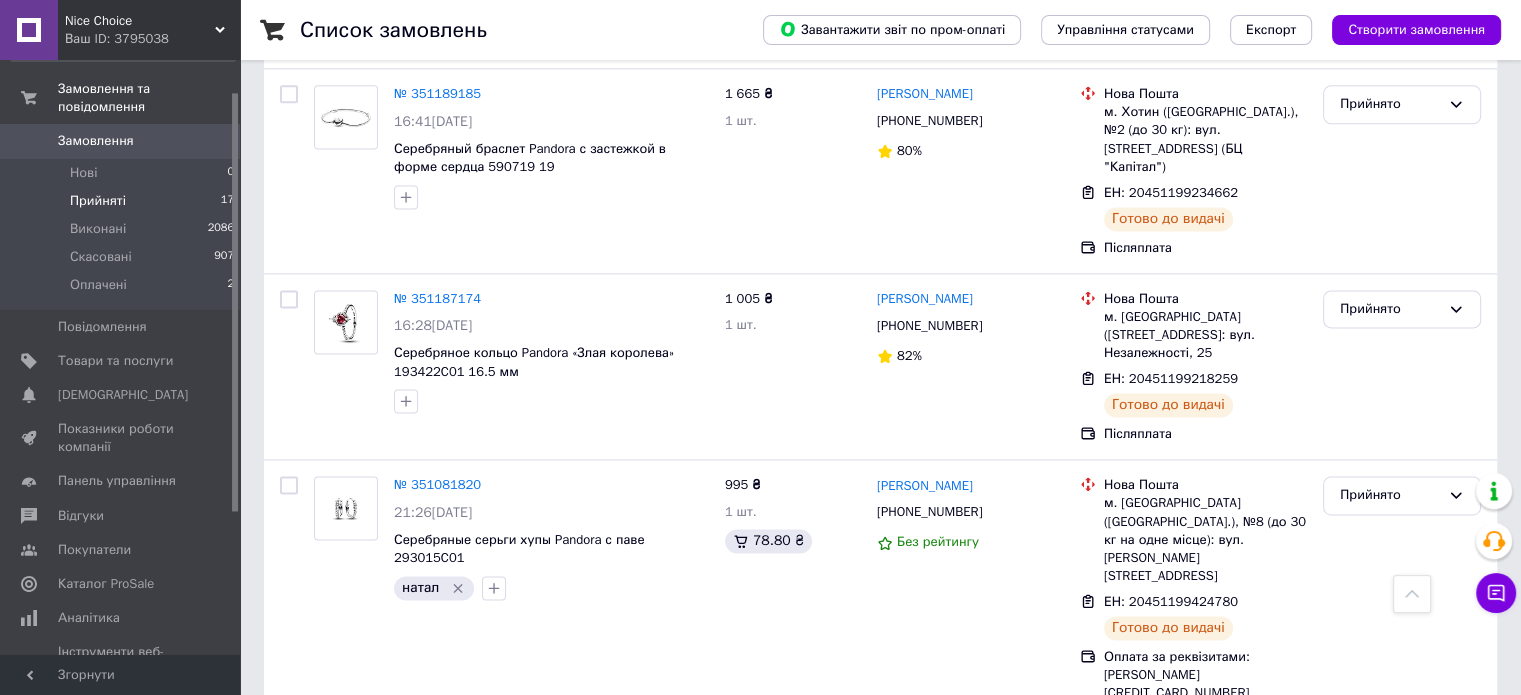 scroll, scrollTop: 2728, scrollLeft: 0, axis: vertical 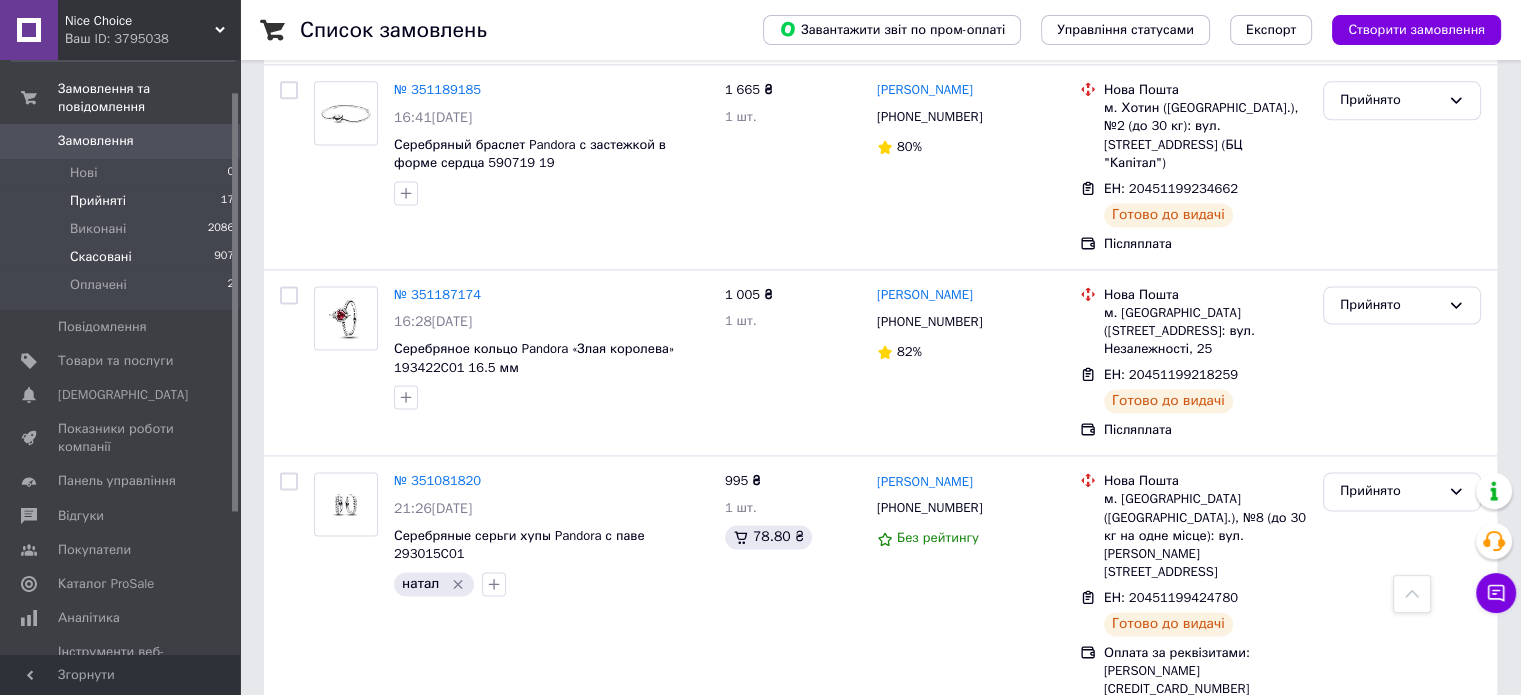 click on "Скасовані 907" at bounding box center (123, 257) 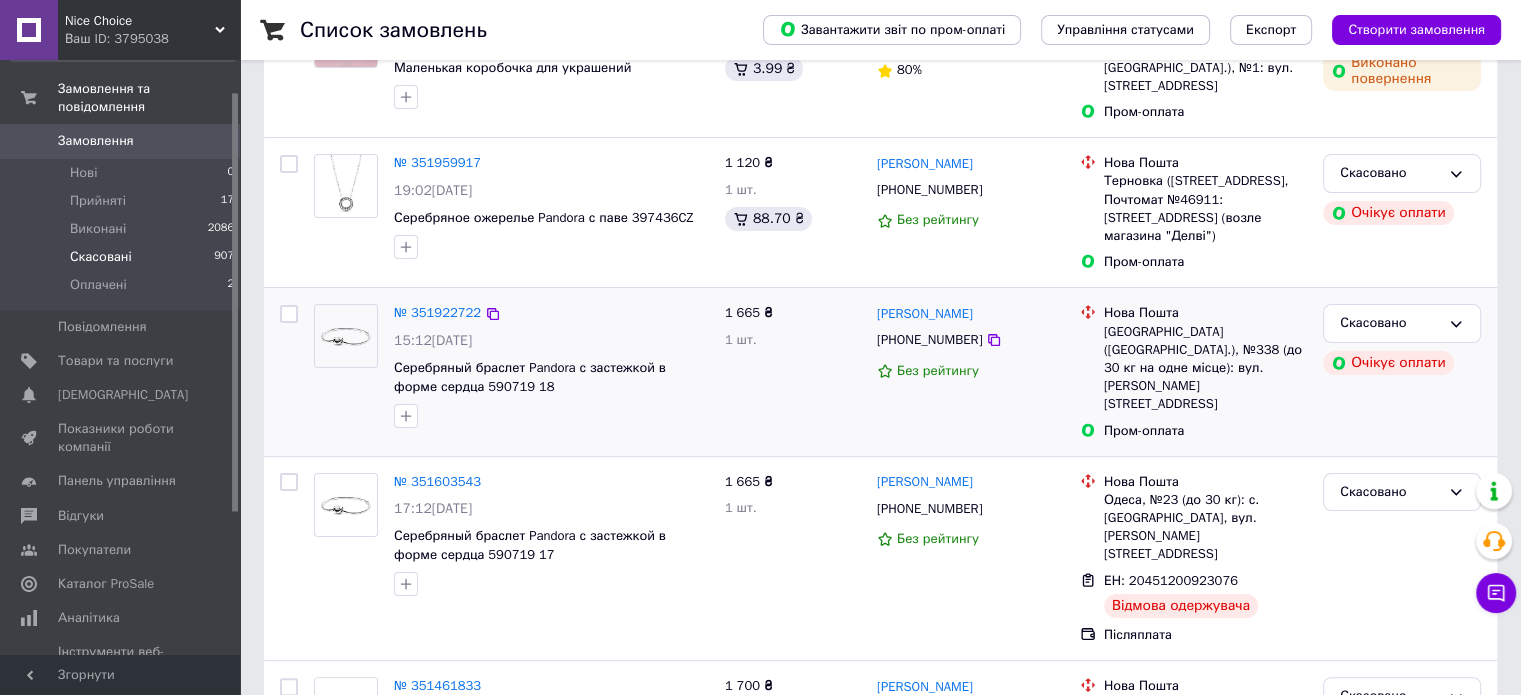 scroll, scrollTop: 300, scrollLeft: 0, axis: vertical 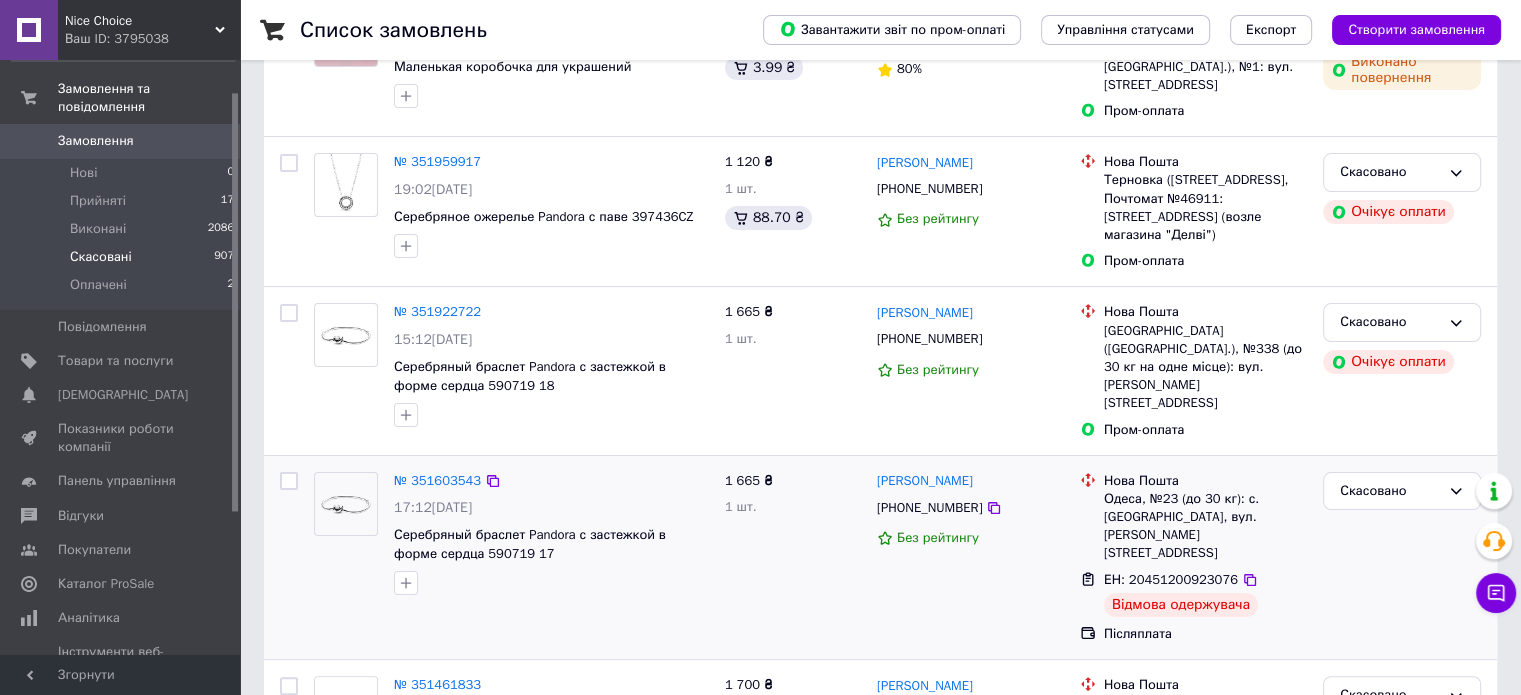 drag, startPoint x: 1015, startPoint y: 471, endPoint x: 868, endPoint y: 466, distance: 147.085 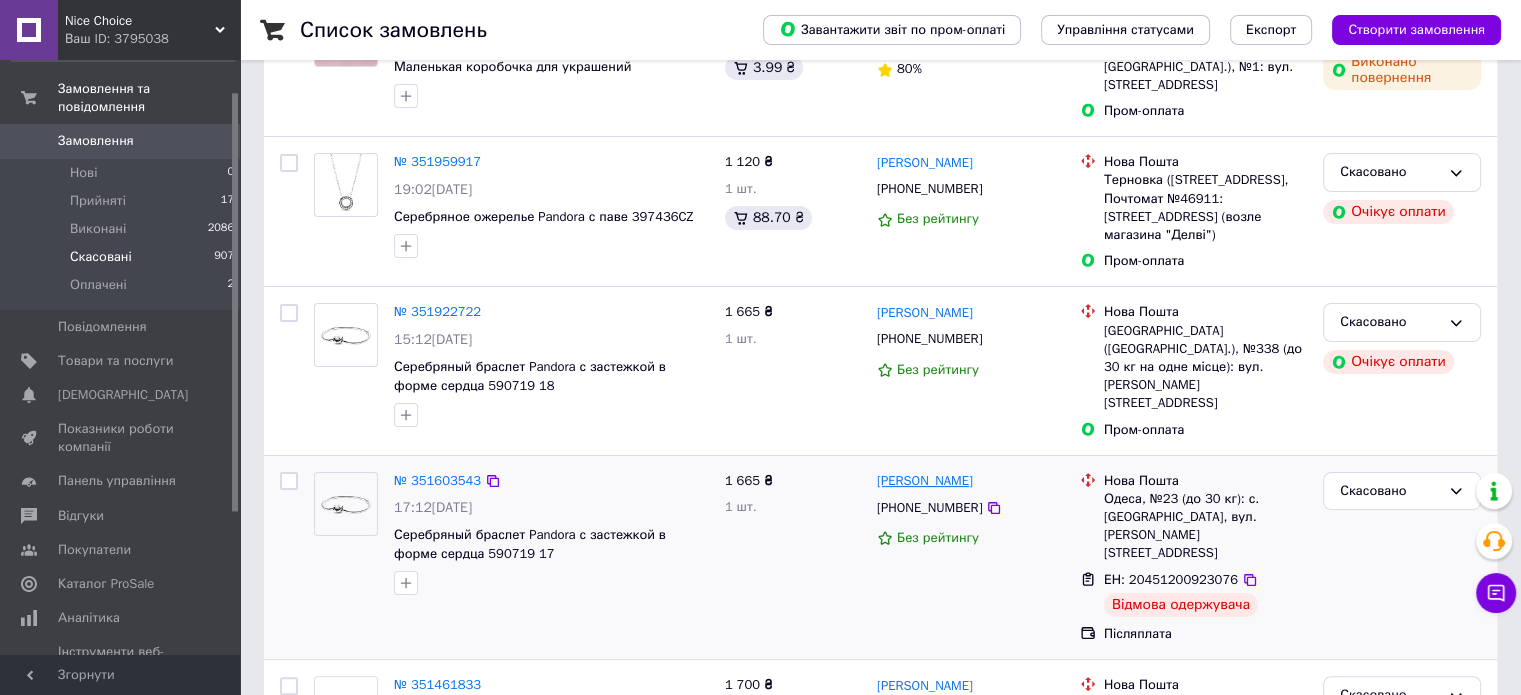 copy on "[PERSON_NAME]" 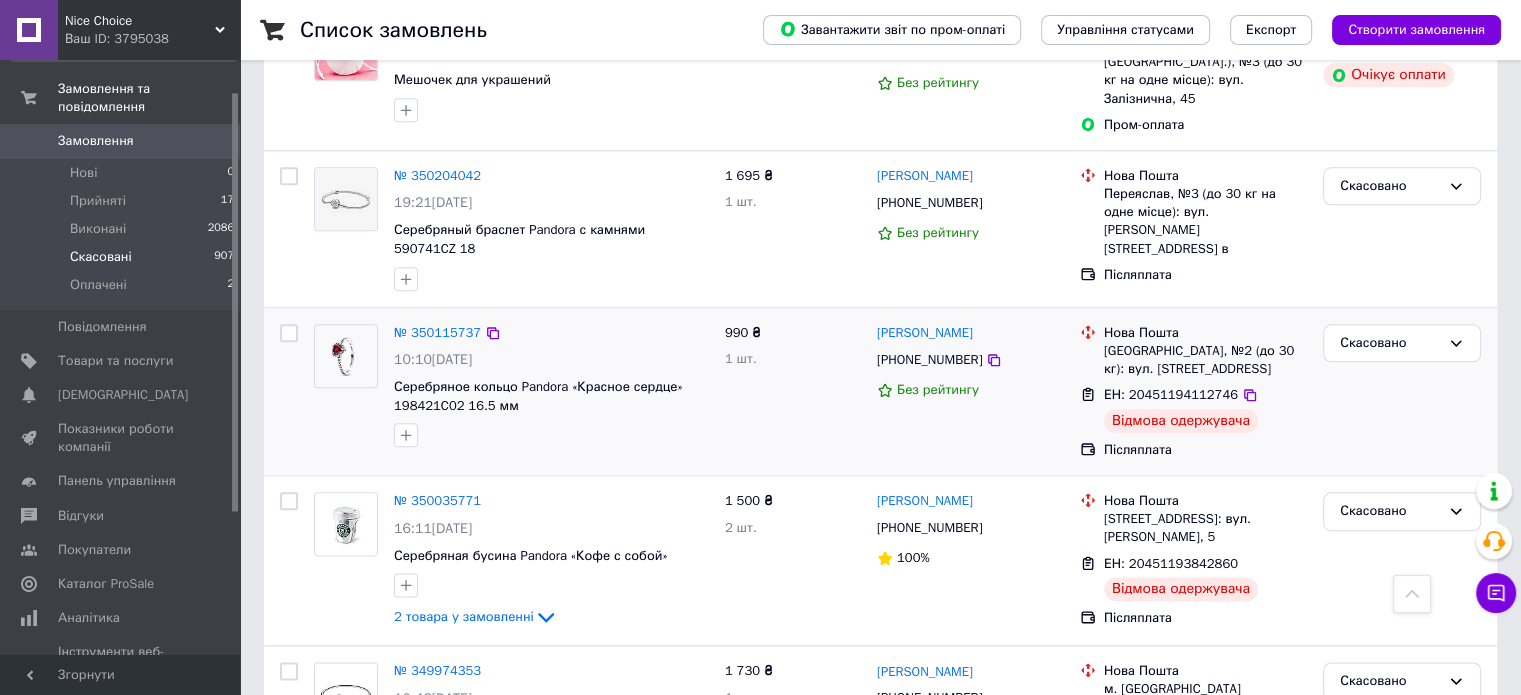 scroll, scrollTop: 2299, scrollLeft: 0, axis: vertical 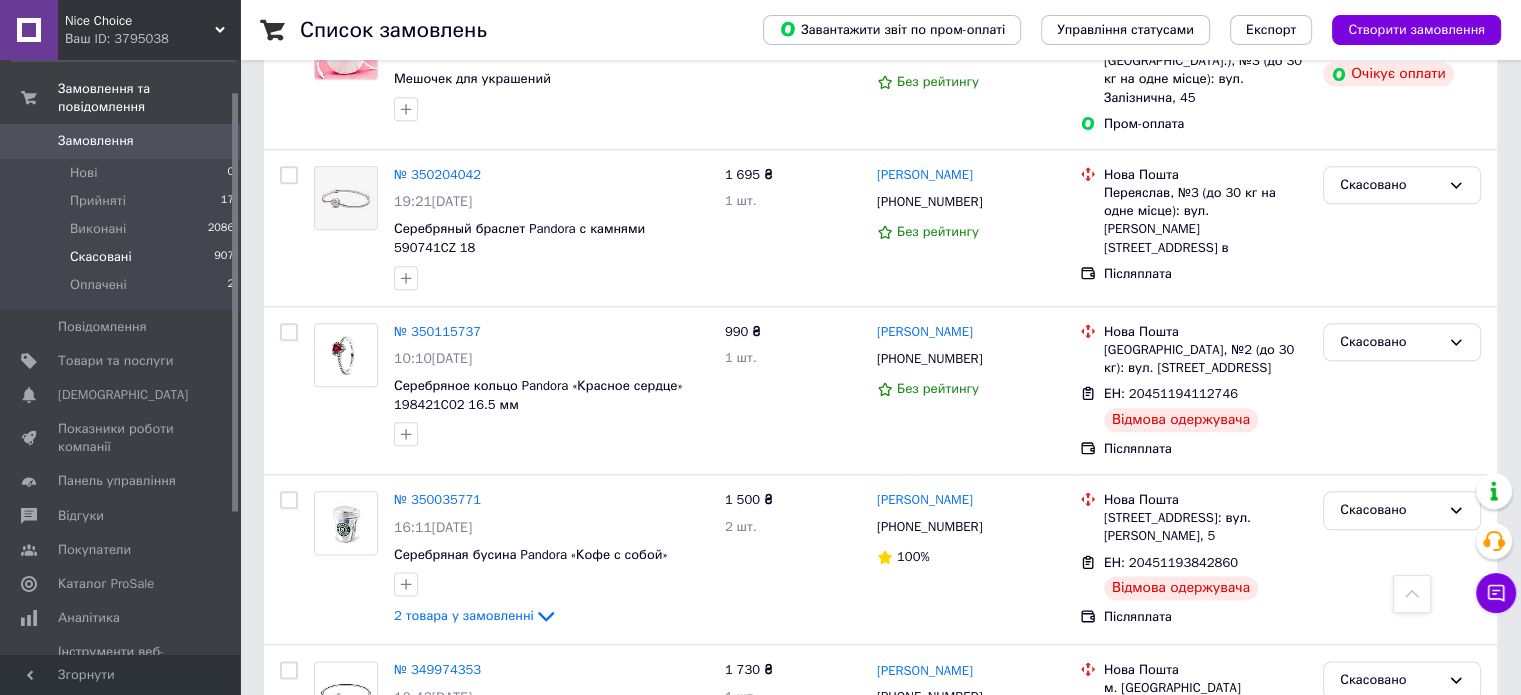 click on "Замовлення" at bounding box center (96, 141) 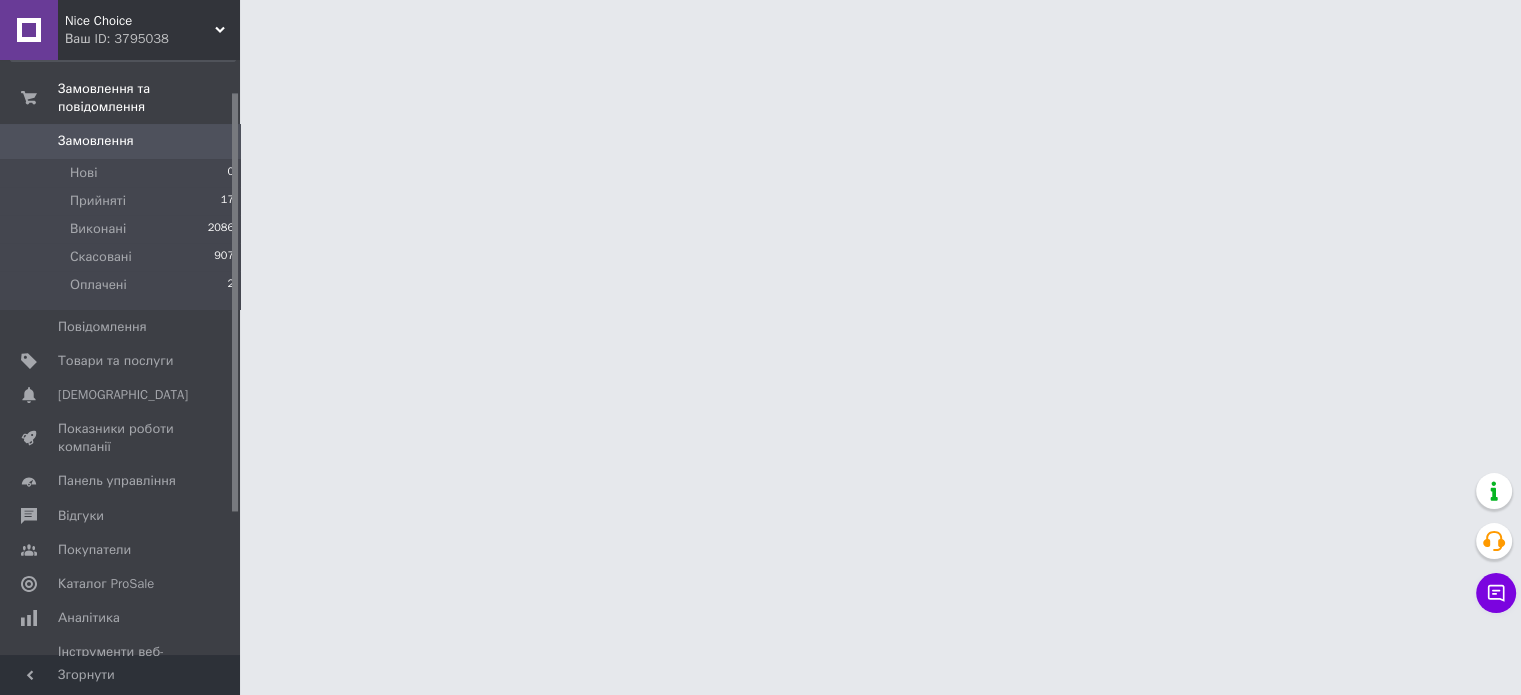 scroll, scrollTop: 0, scrollLeft: 0, axis: both 